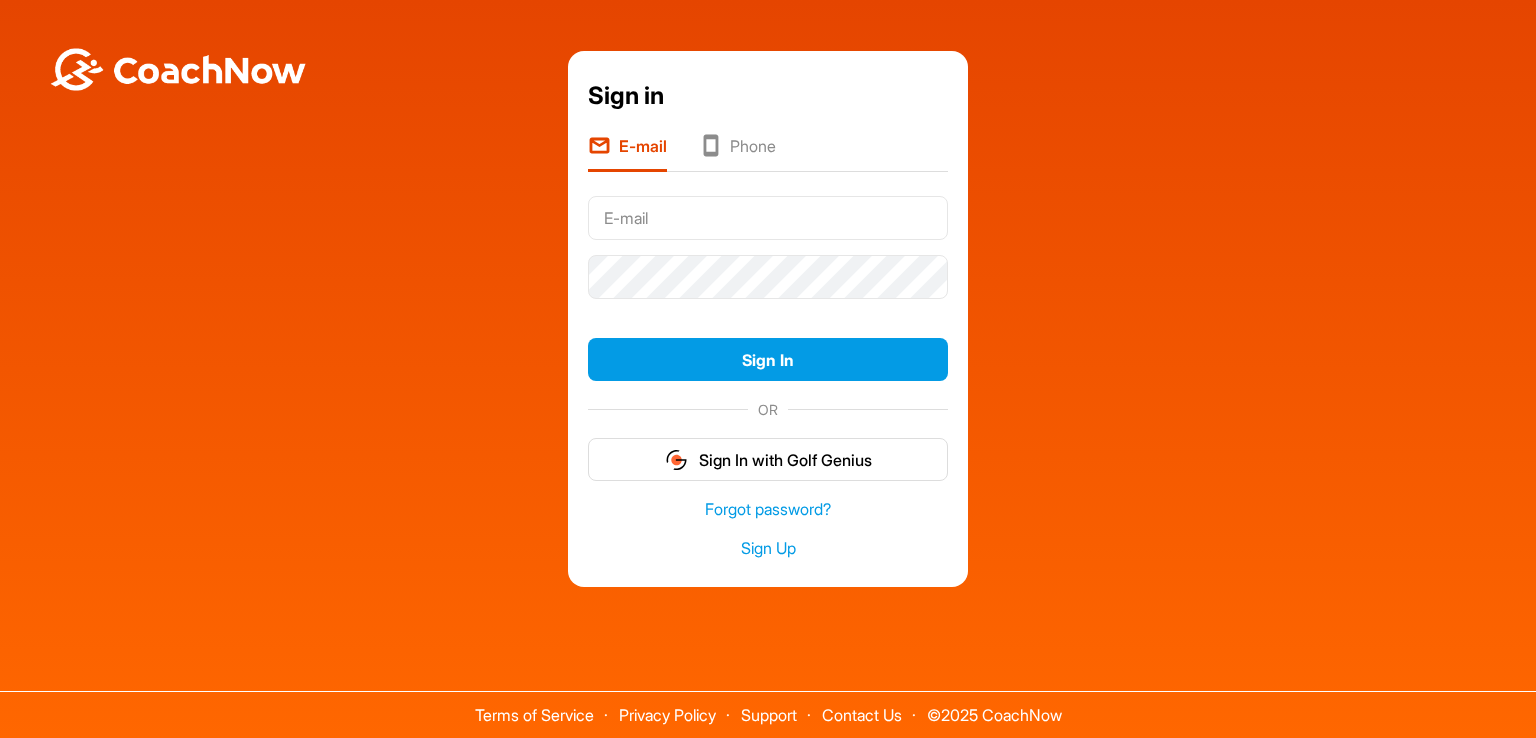 scroll, scrollTop: 0, scrollLeft: 0, axis: both 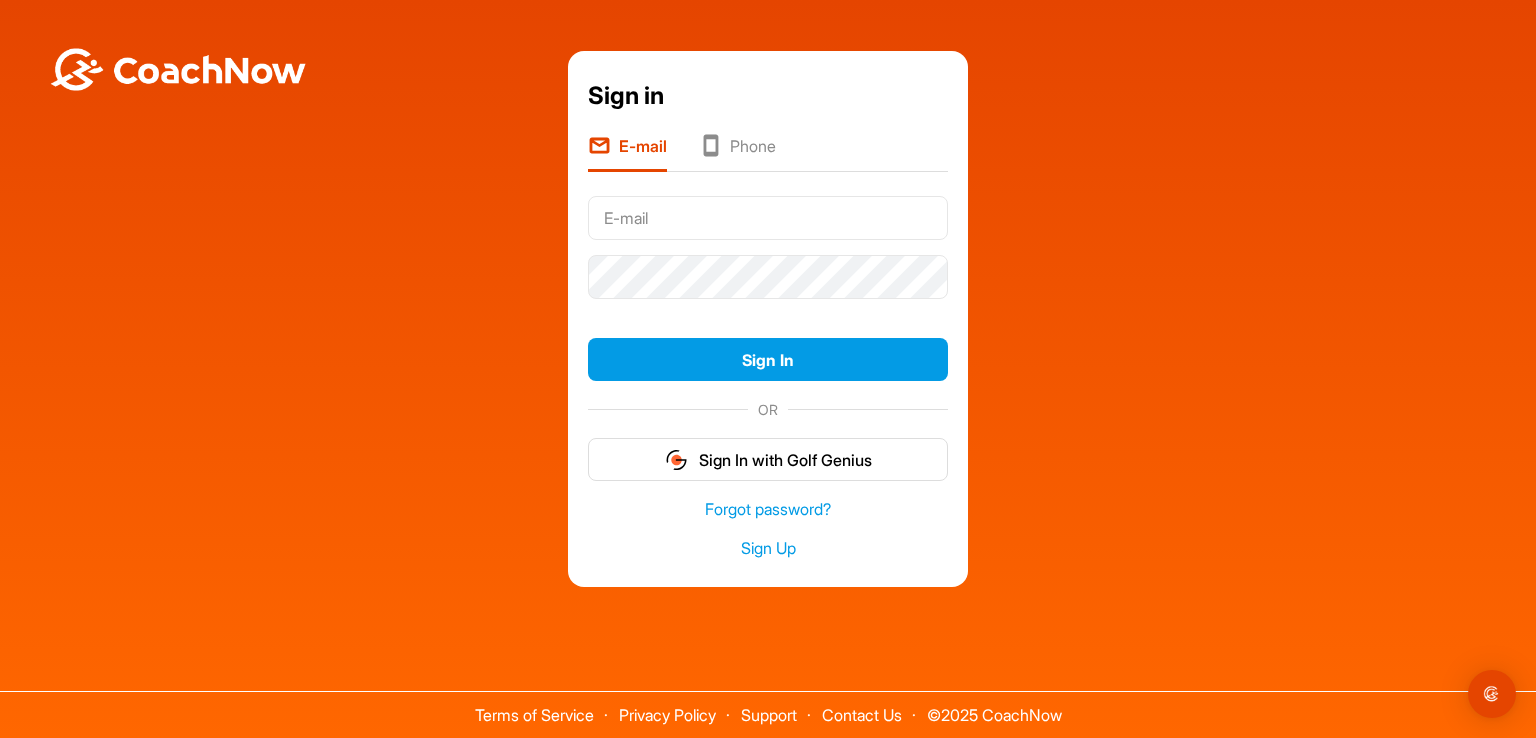 click on "Sign in   E-mail   Phone Sign In OR Sign In with Golf Genius Forgot password? Sign Up" at bounding box center (768, 319) 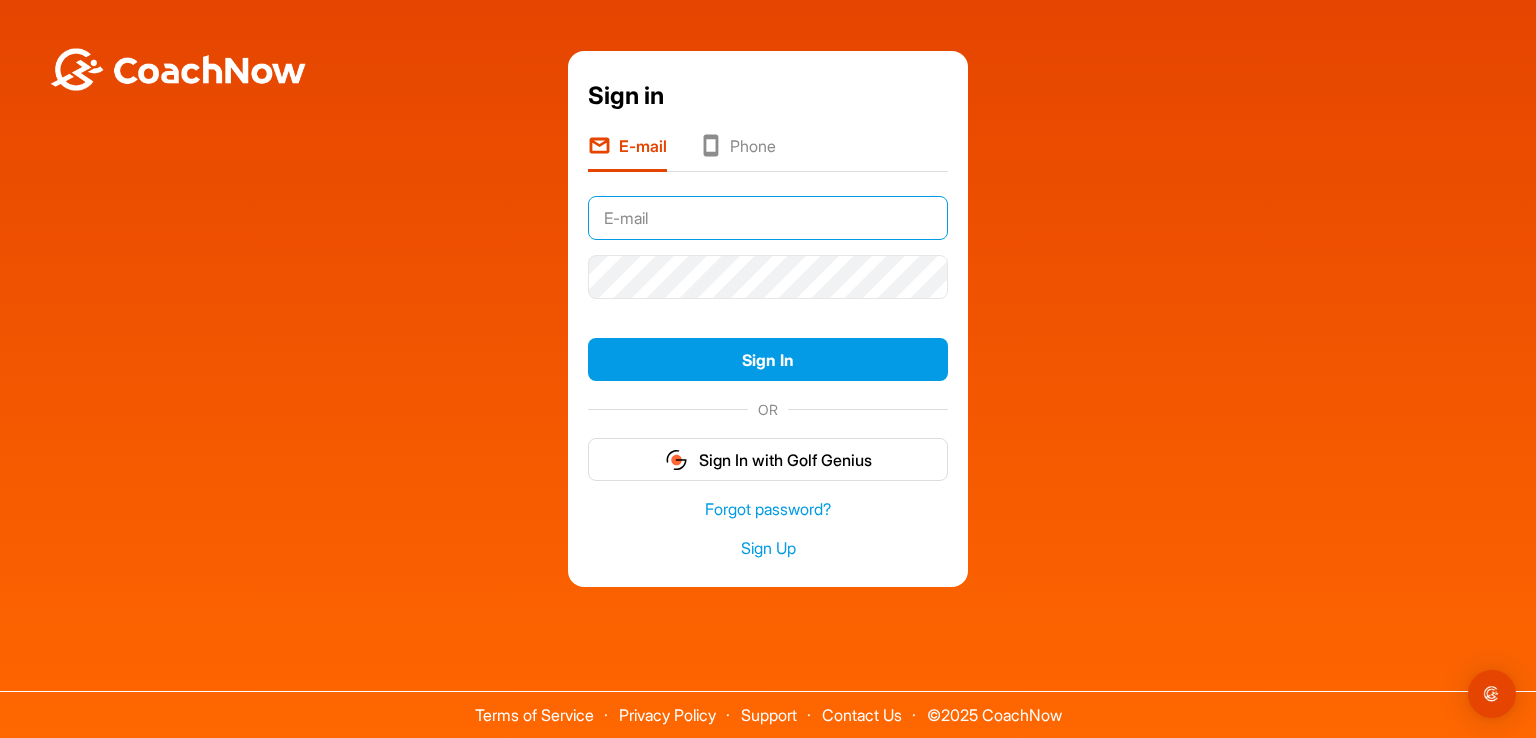 click at bounding box center [768, 218] 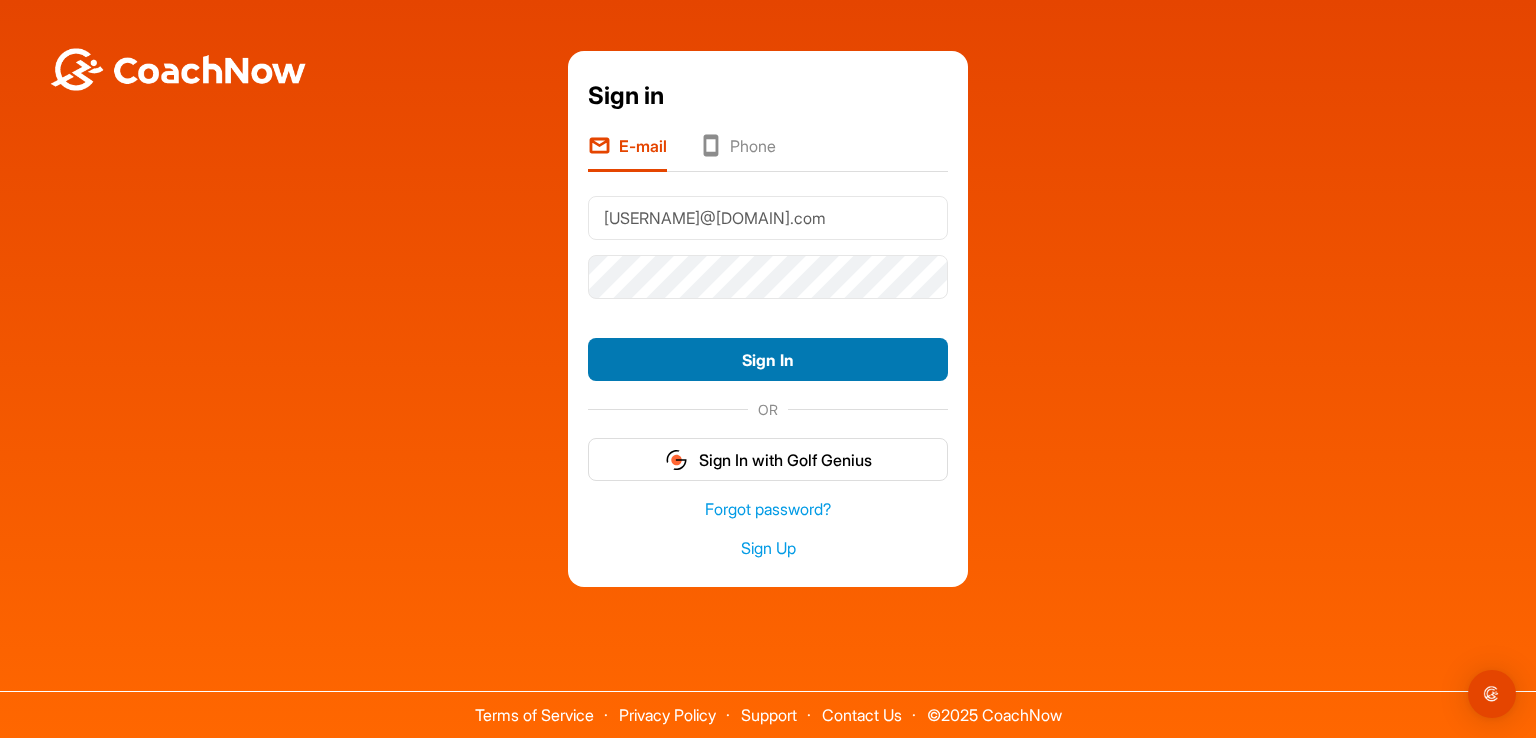 click on "Sign In" at bounding box center [768, 359] 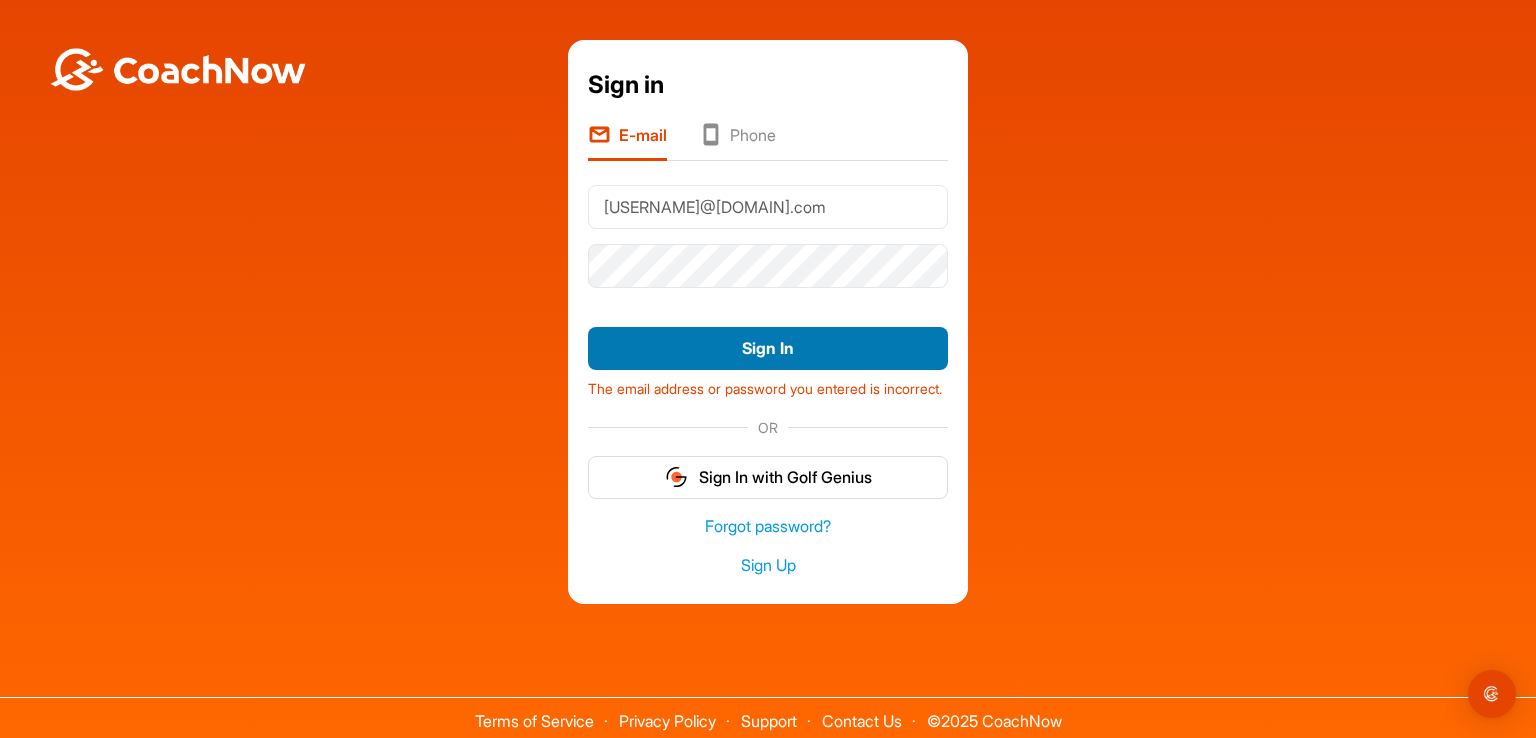 click on "Sign In" at bounding box center [768, 348] 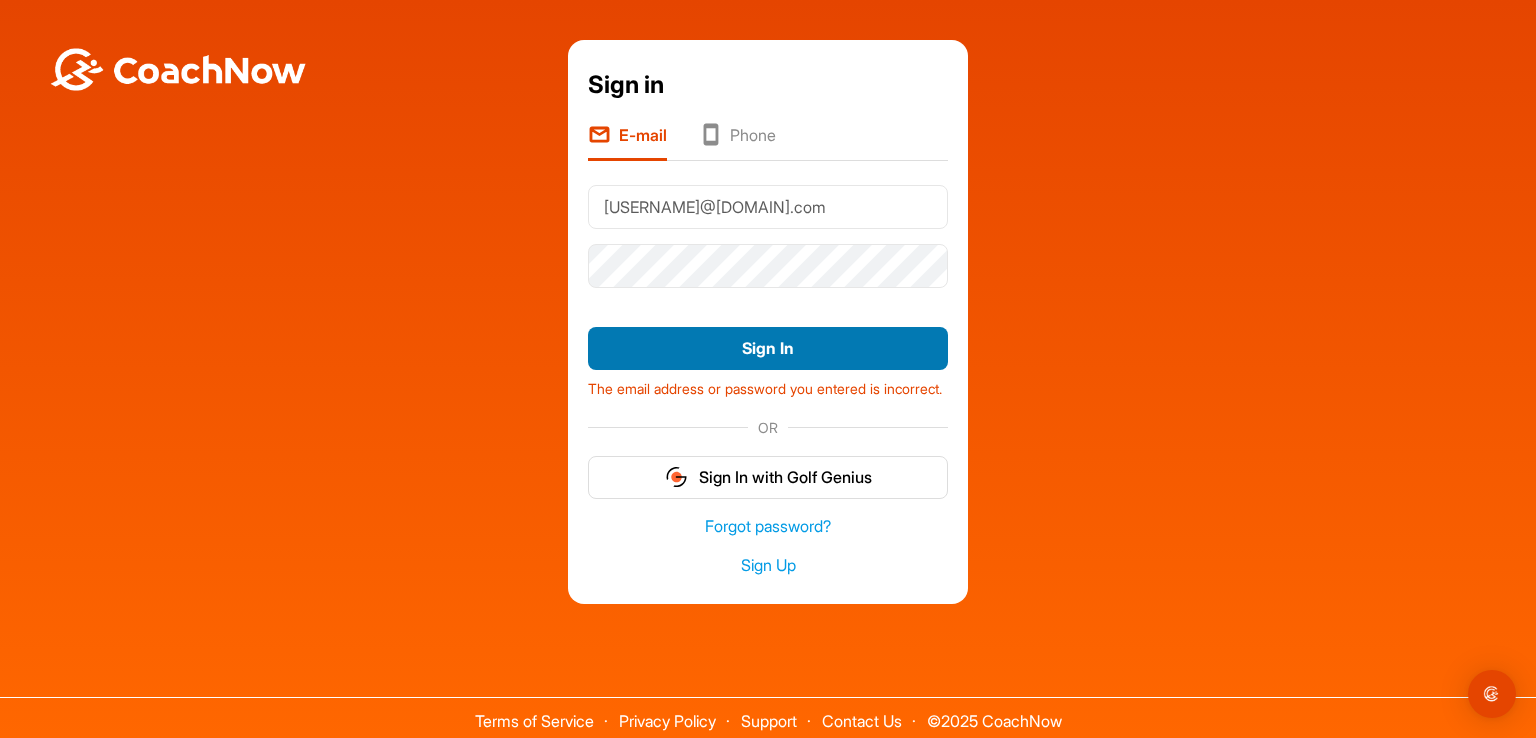 click on "Sign In" at bounding box center [768, 348] 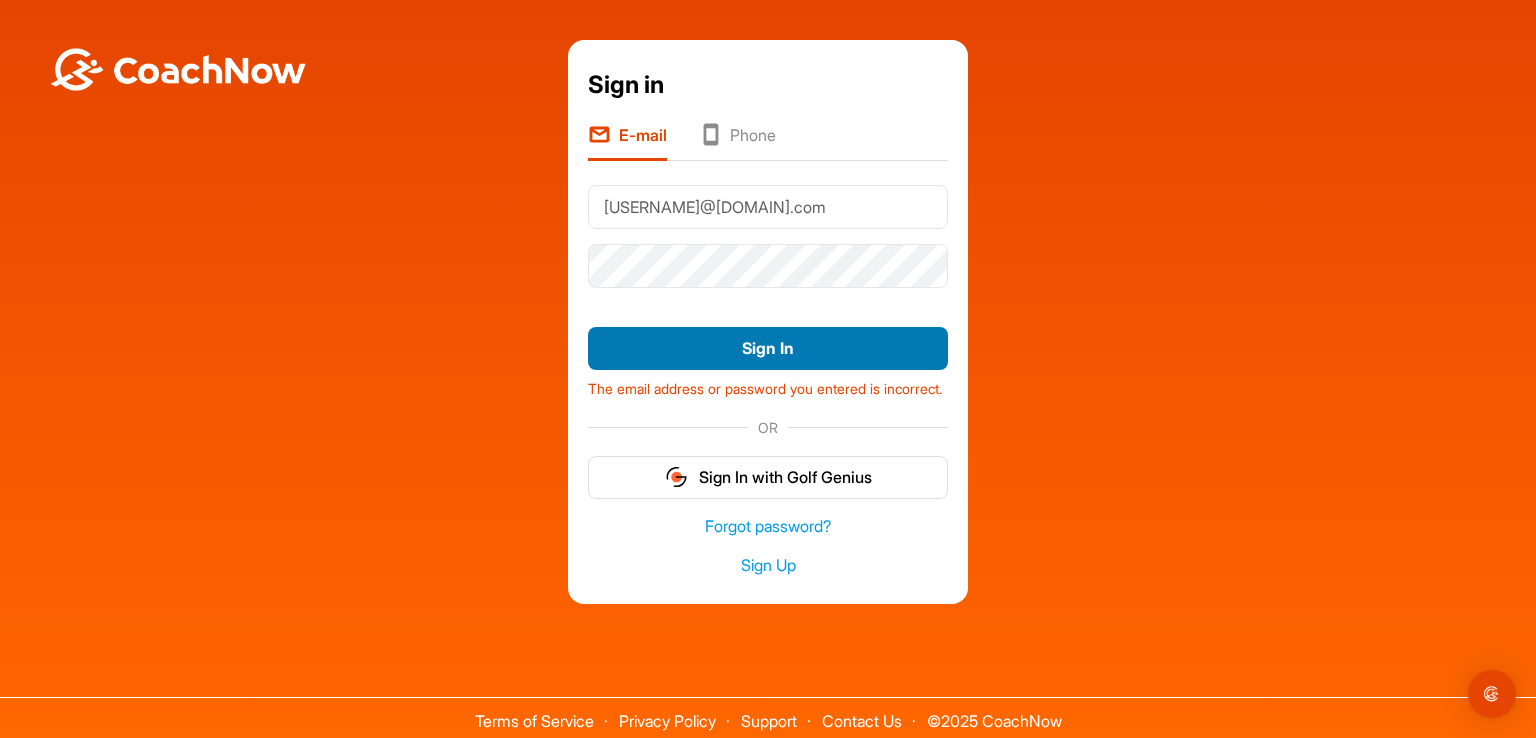 click on "Sign In" at bounding box center [768, 348] 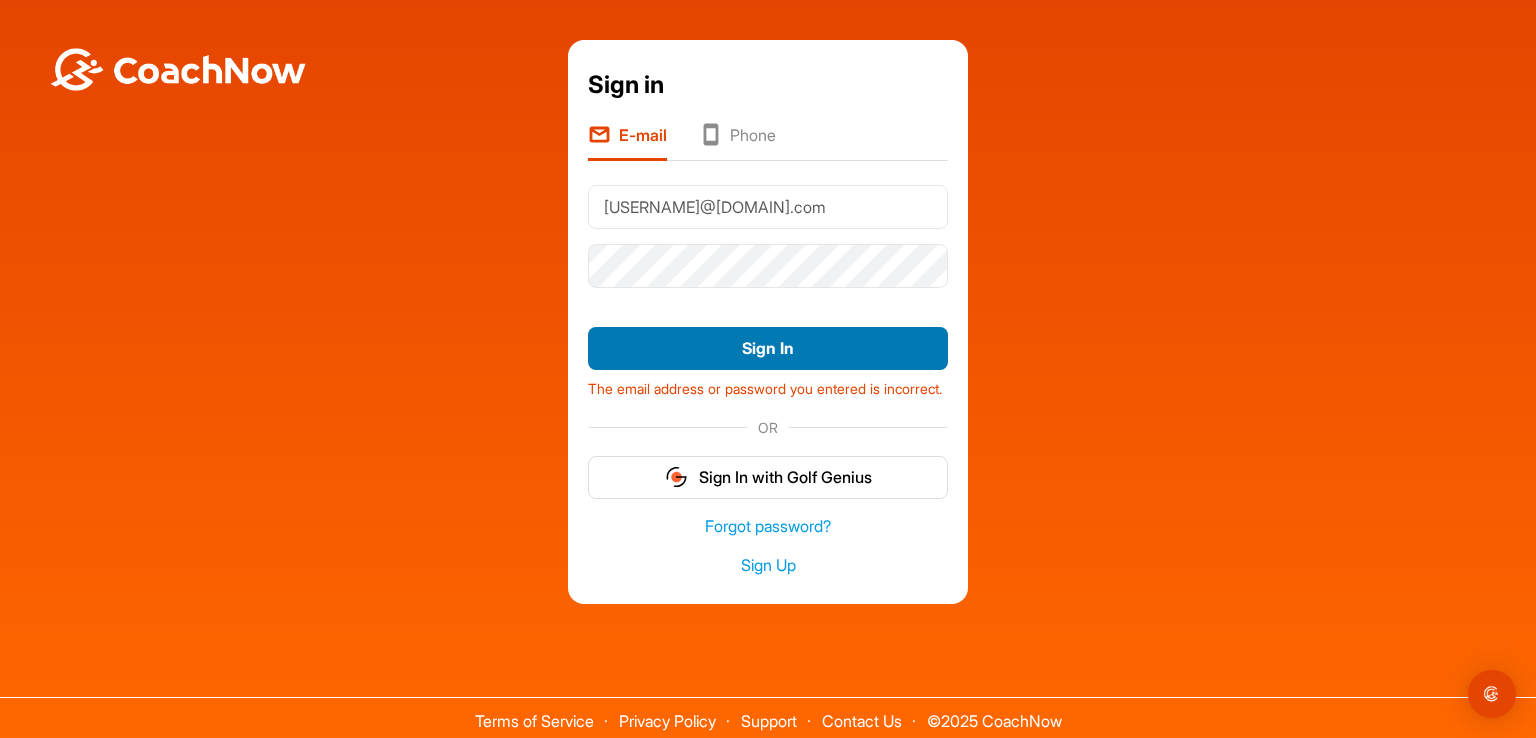 click on "Sign In" at bounding box center (768, 348) 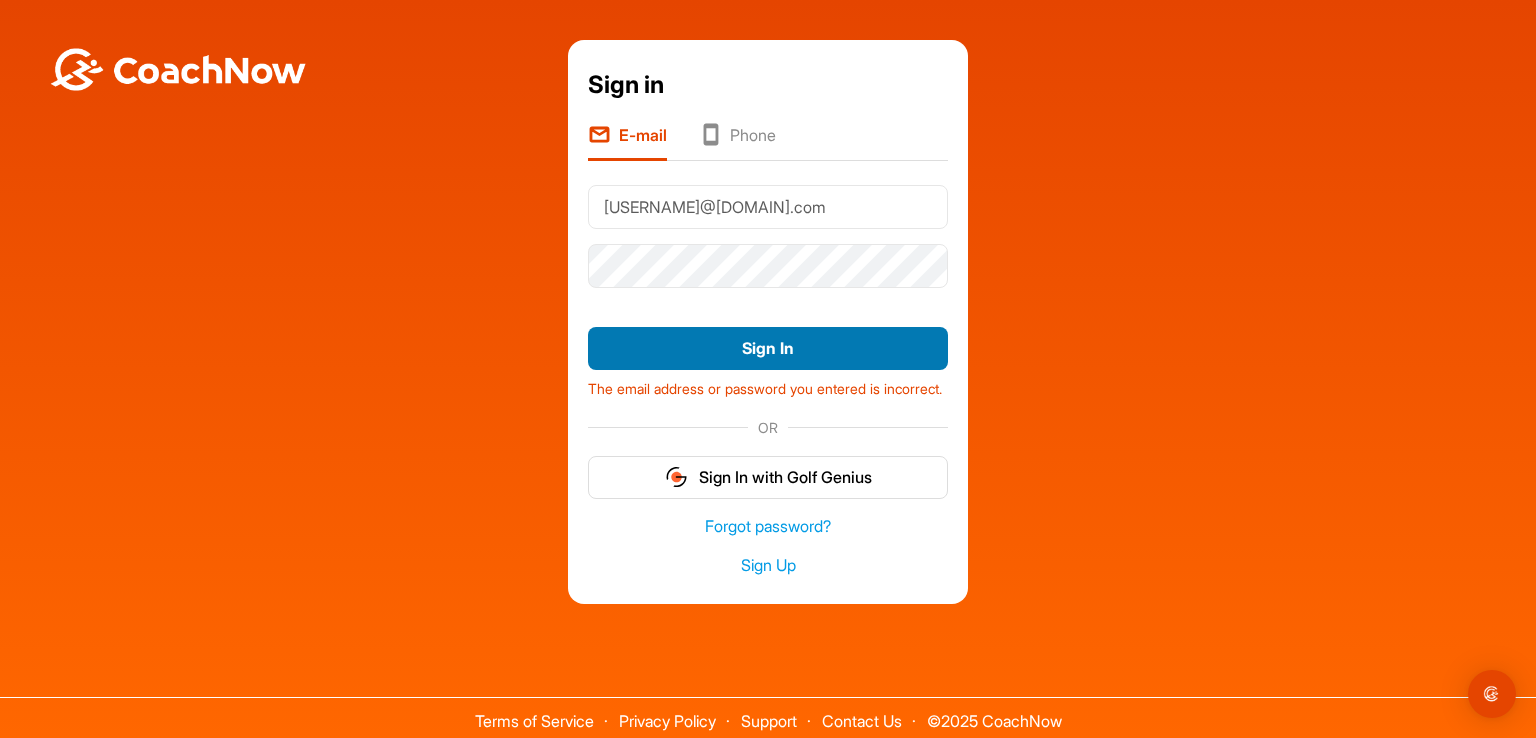 click on "Sign In" at bounding box center [768, 348] 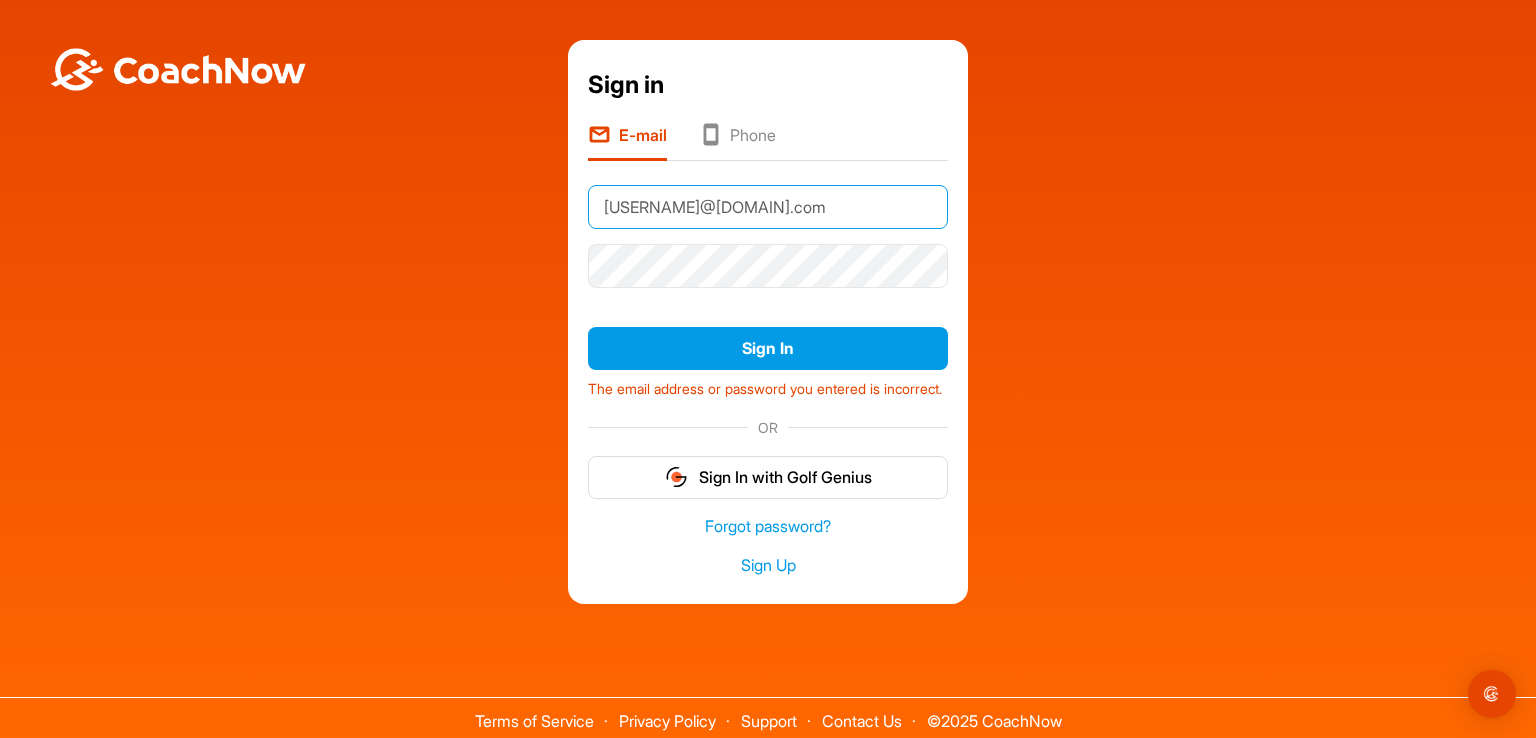 click on "[USERNAME]@[DOMAIN].com" at bounding box center (768, 207) 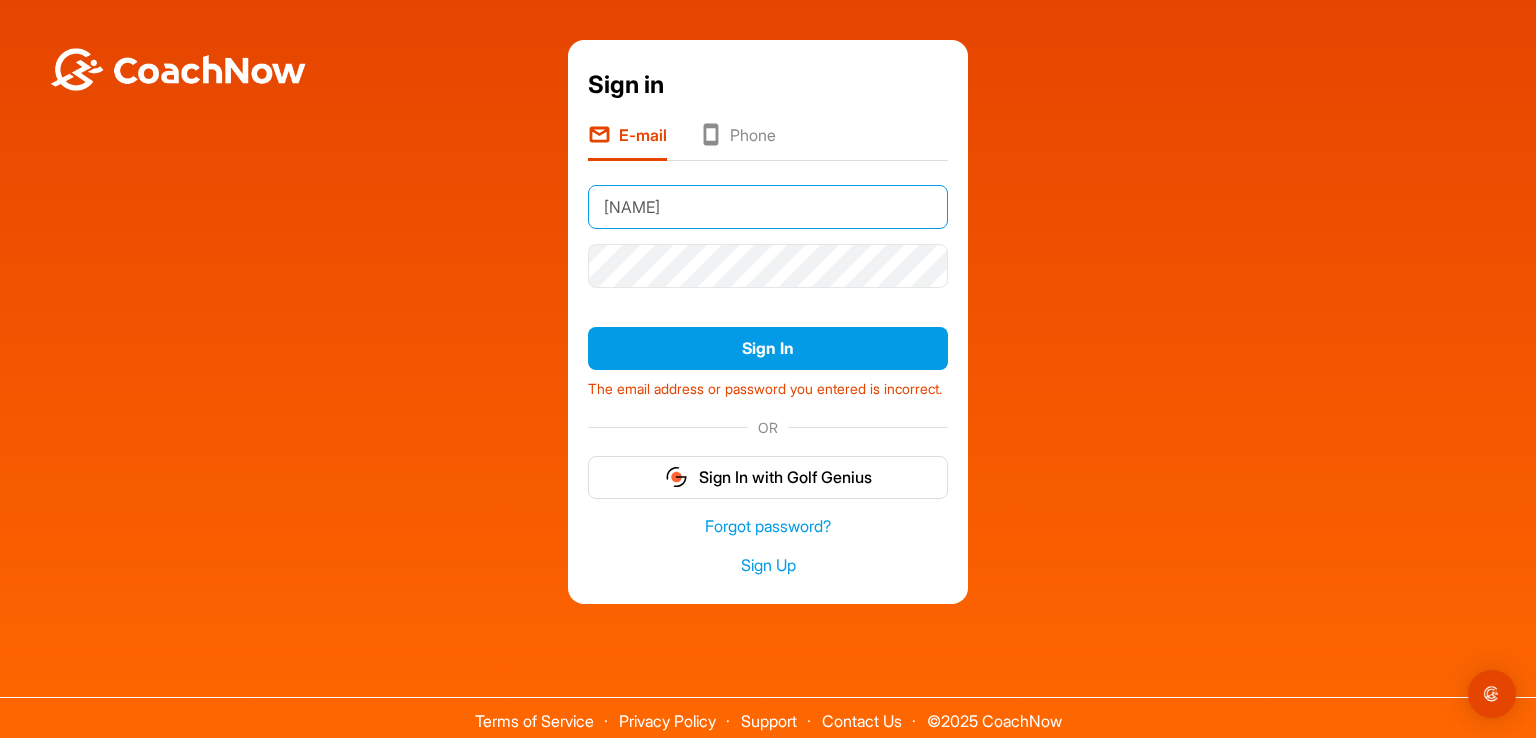 type on "d" 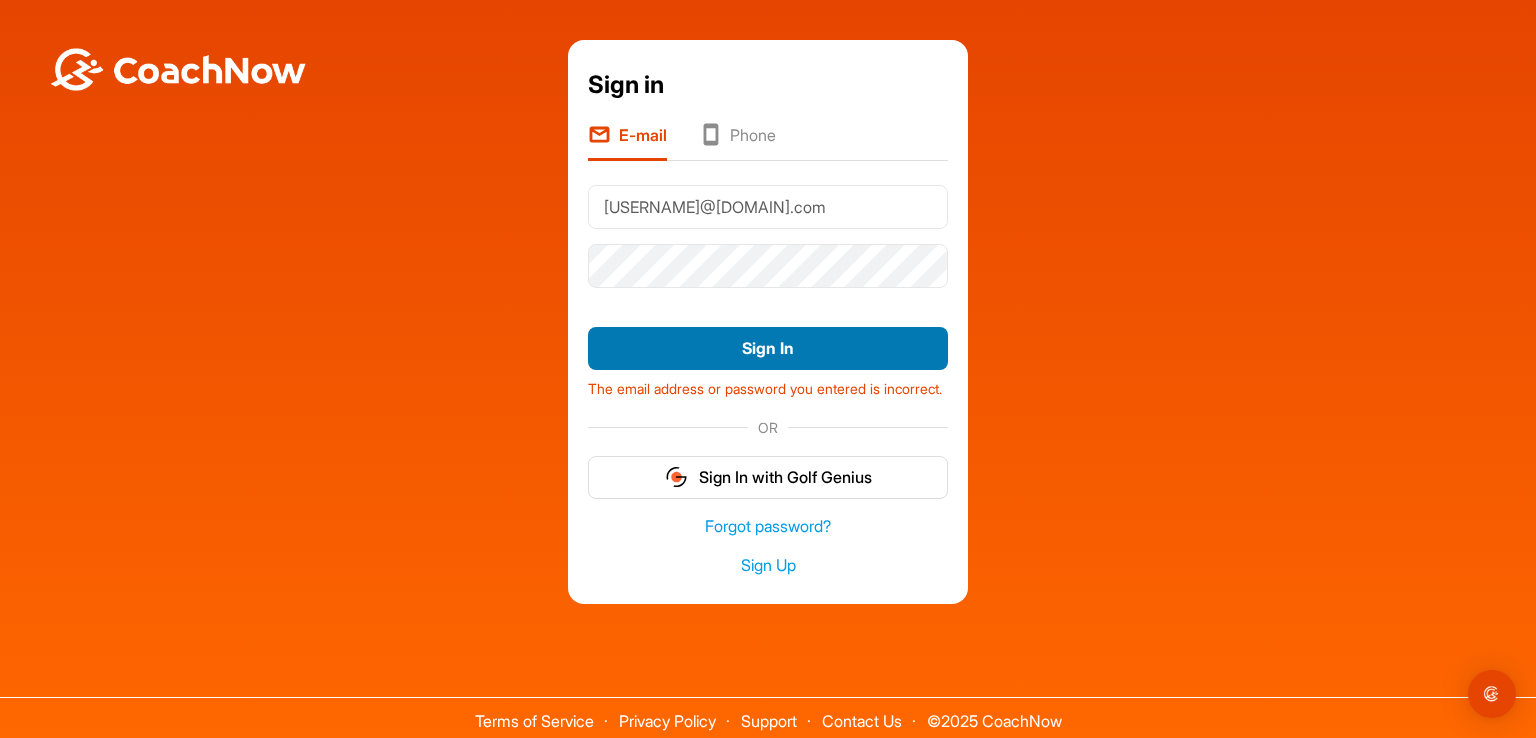 click on "Sign In" at bounding box center (768, 348) 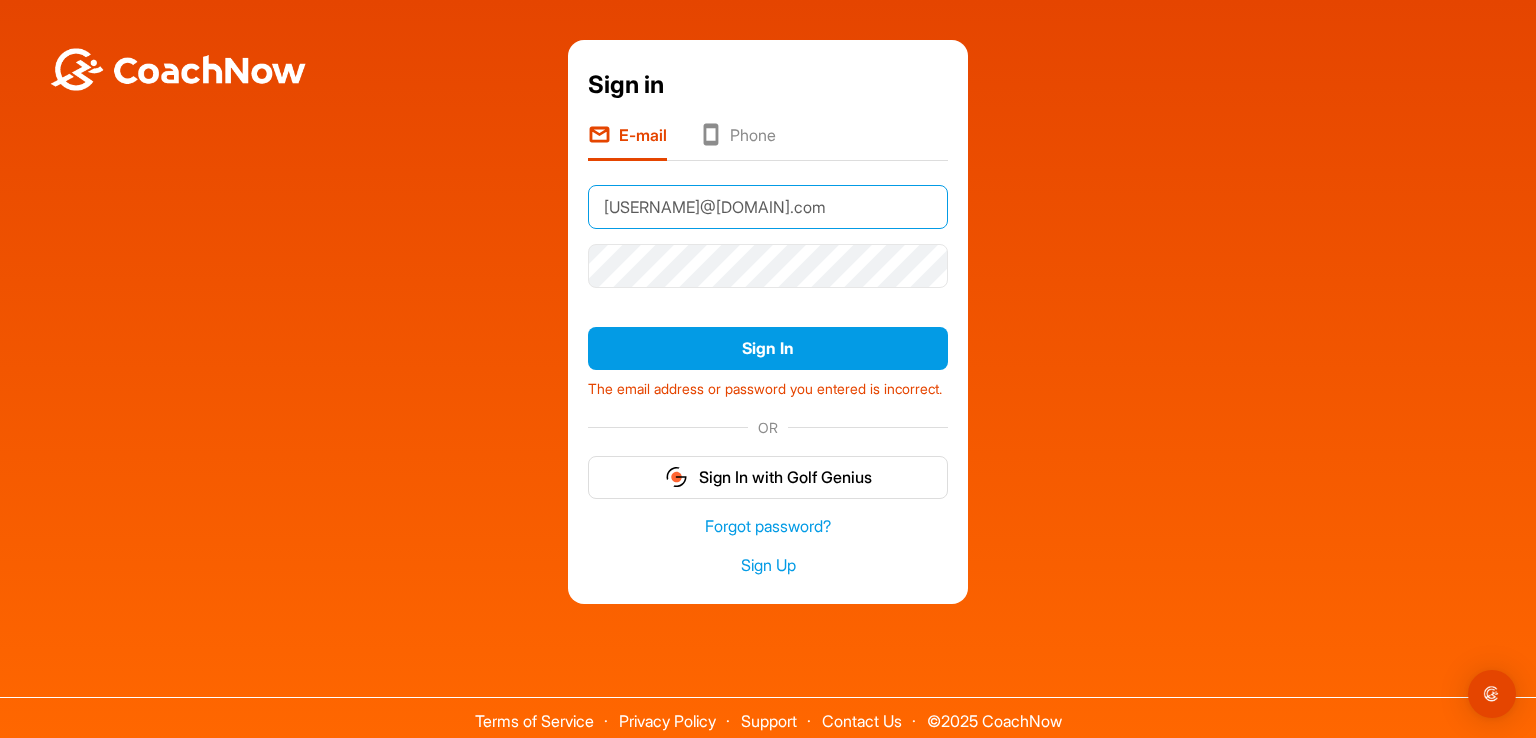 click on "[USERNAME]@[DOMAIN].com" at bounding box center (768, 207) 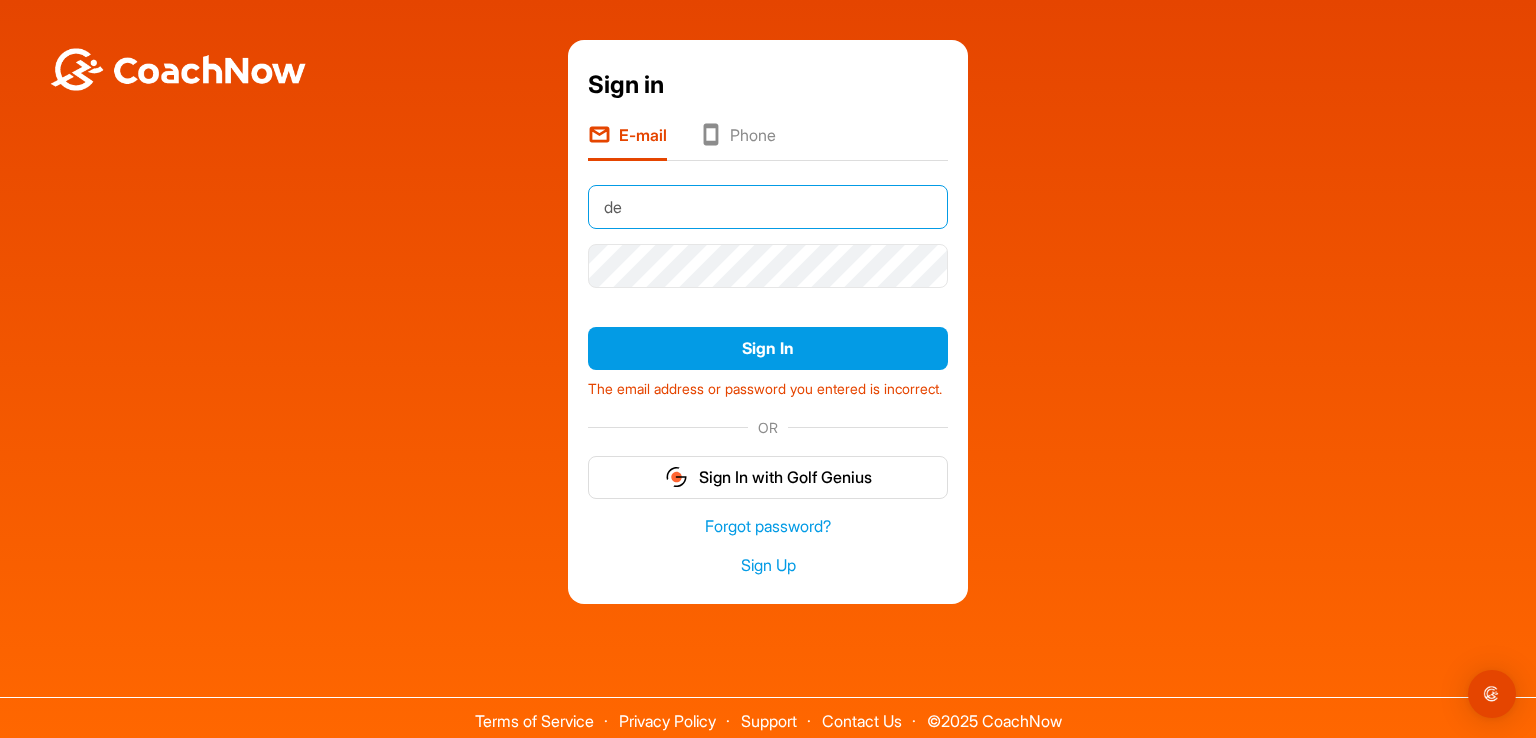 type on "d" 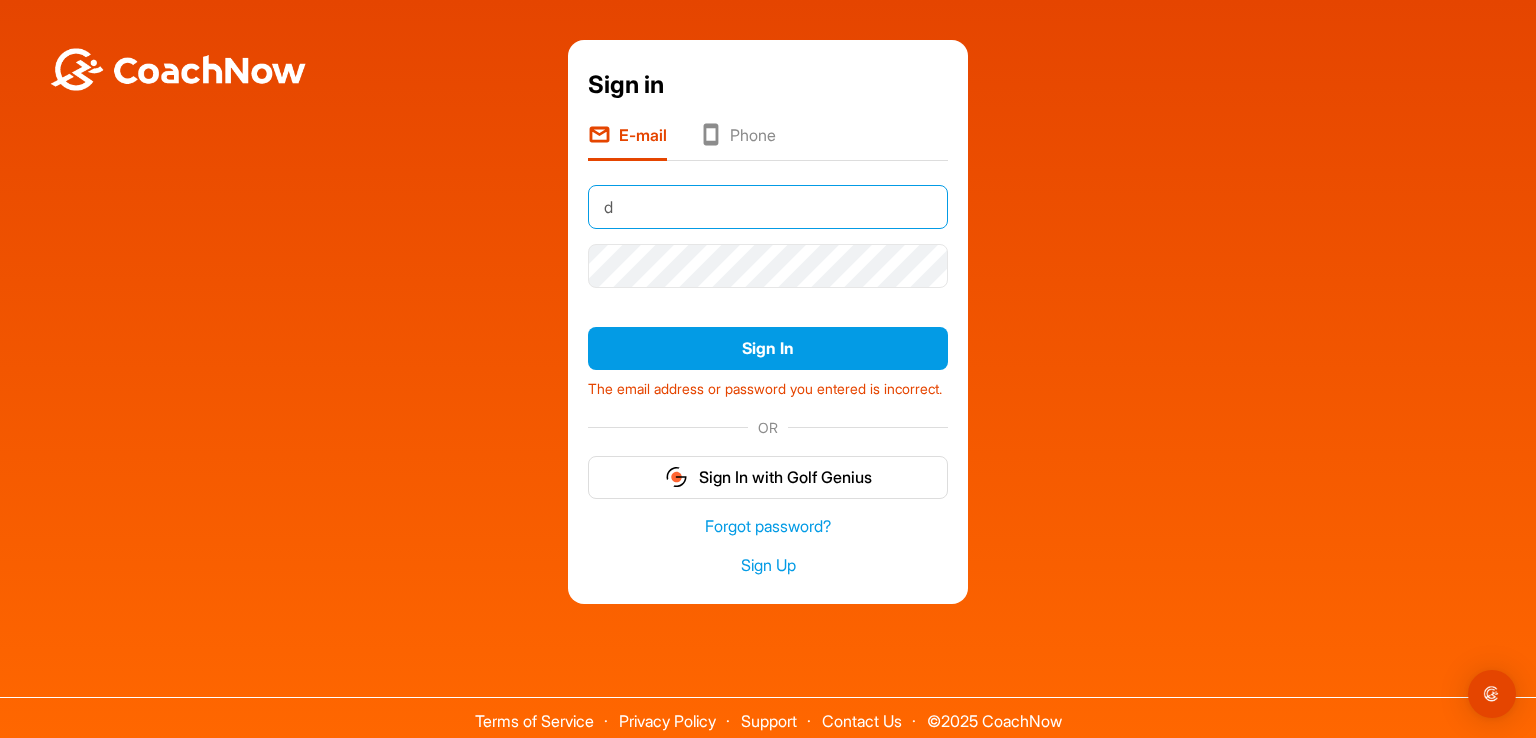 type on "[USERNAME]@[DOMAIN].com" 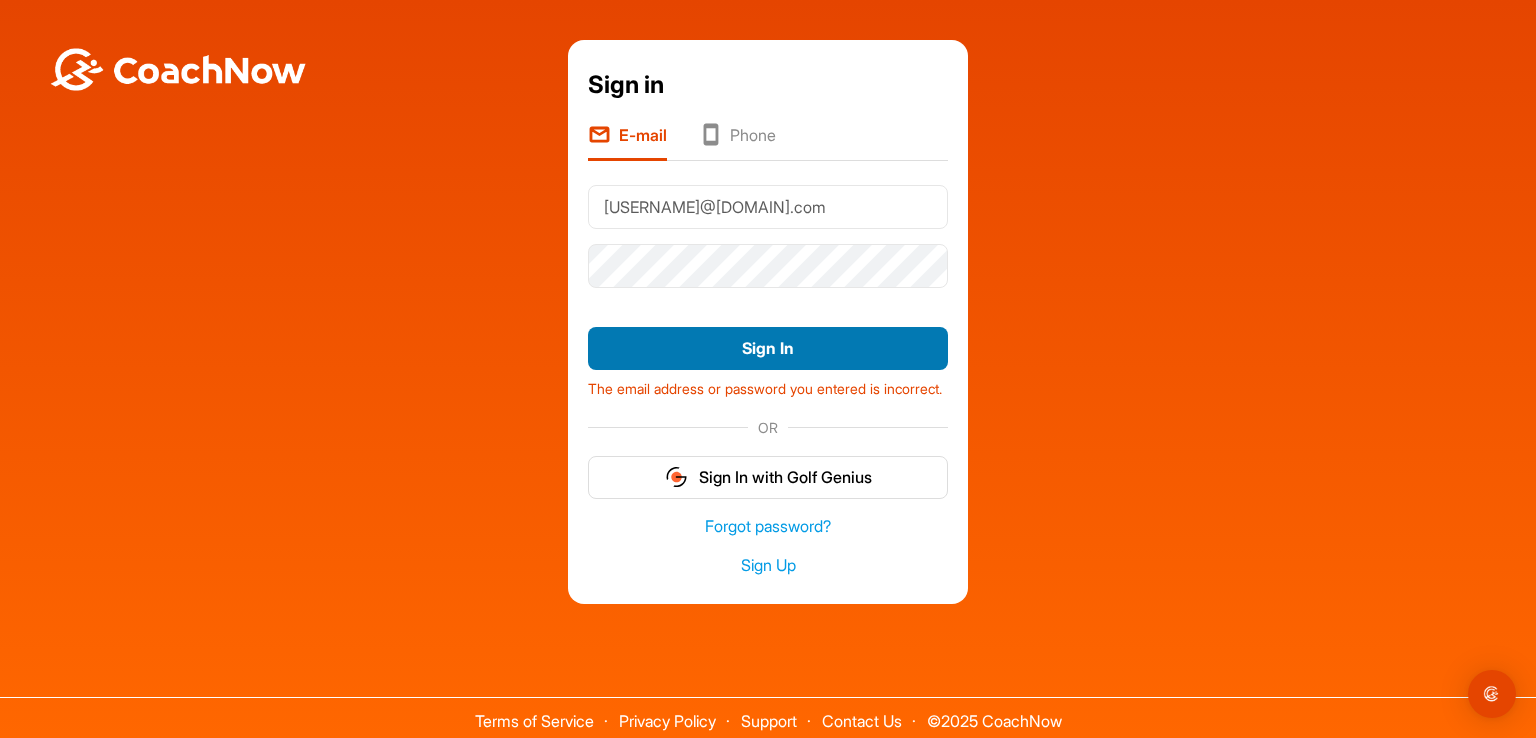 click on "Sign In" at bounding box center [768, 348] 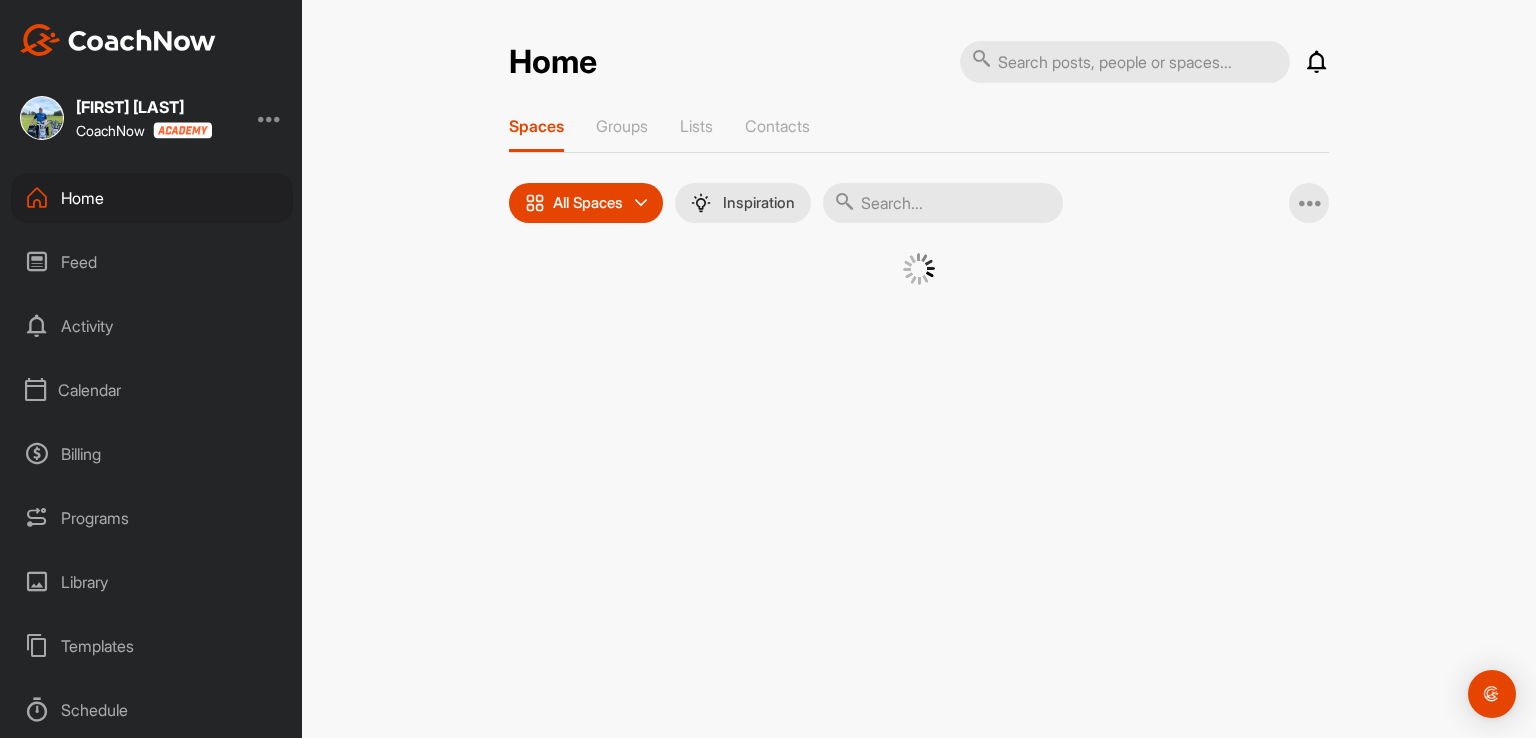 scroll, scrollTop: 0, scrollLeft: 0, axis: both 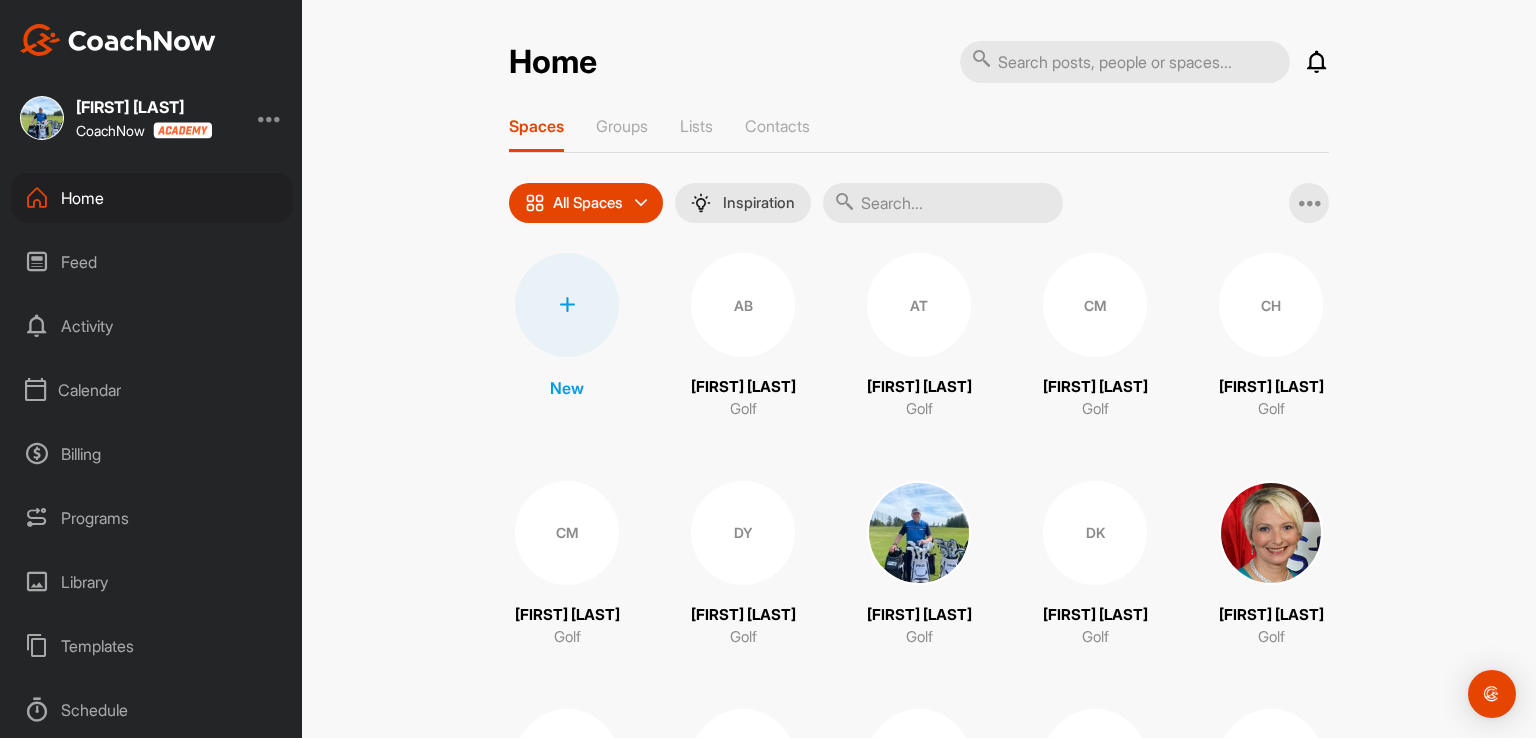click on "Calendar" at bounding box center (152, 390) 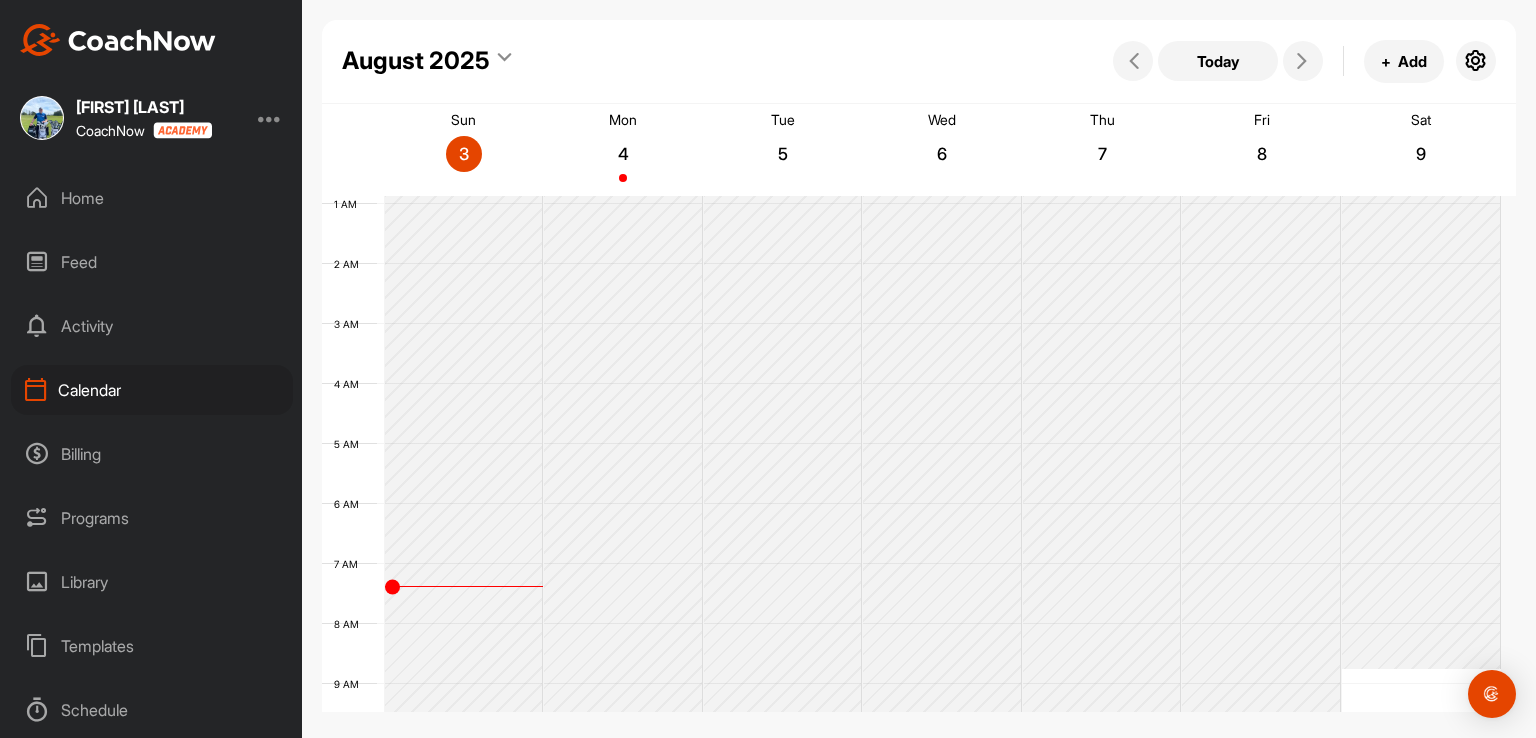 scroll, scrollTop: 0, scrollLeft: 0, axis: both 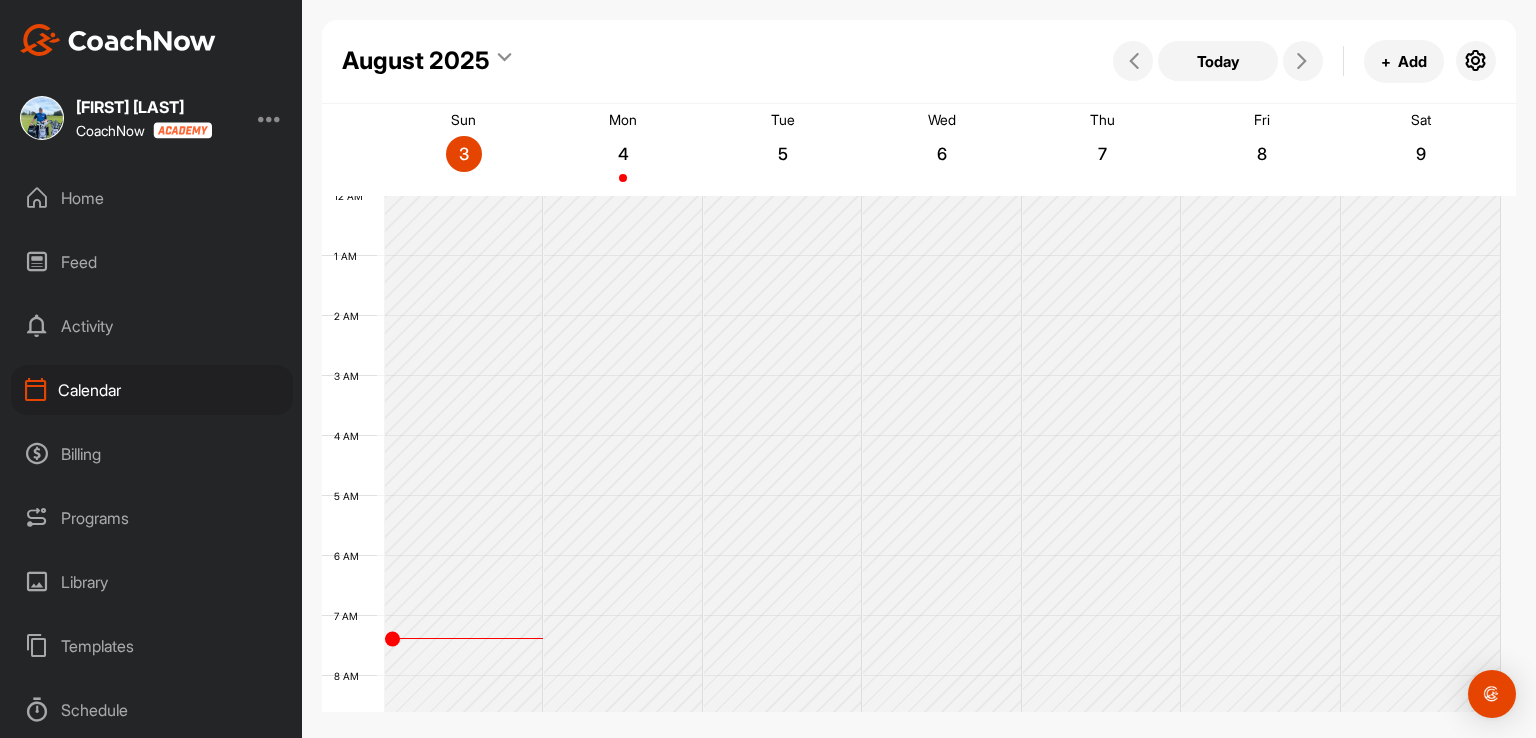 click on "Programs" at bounding box center [152, 518] 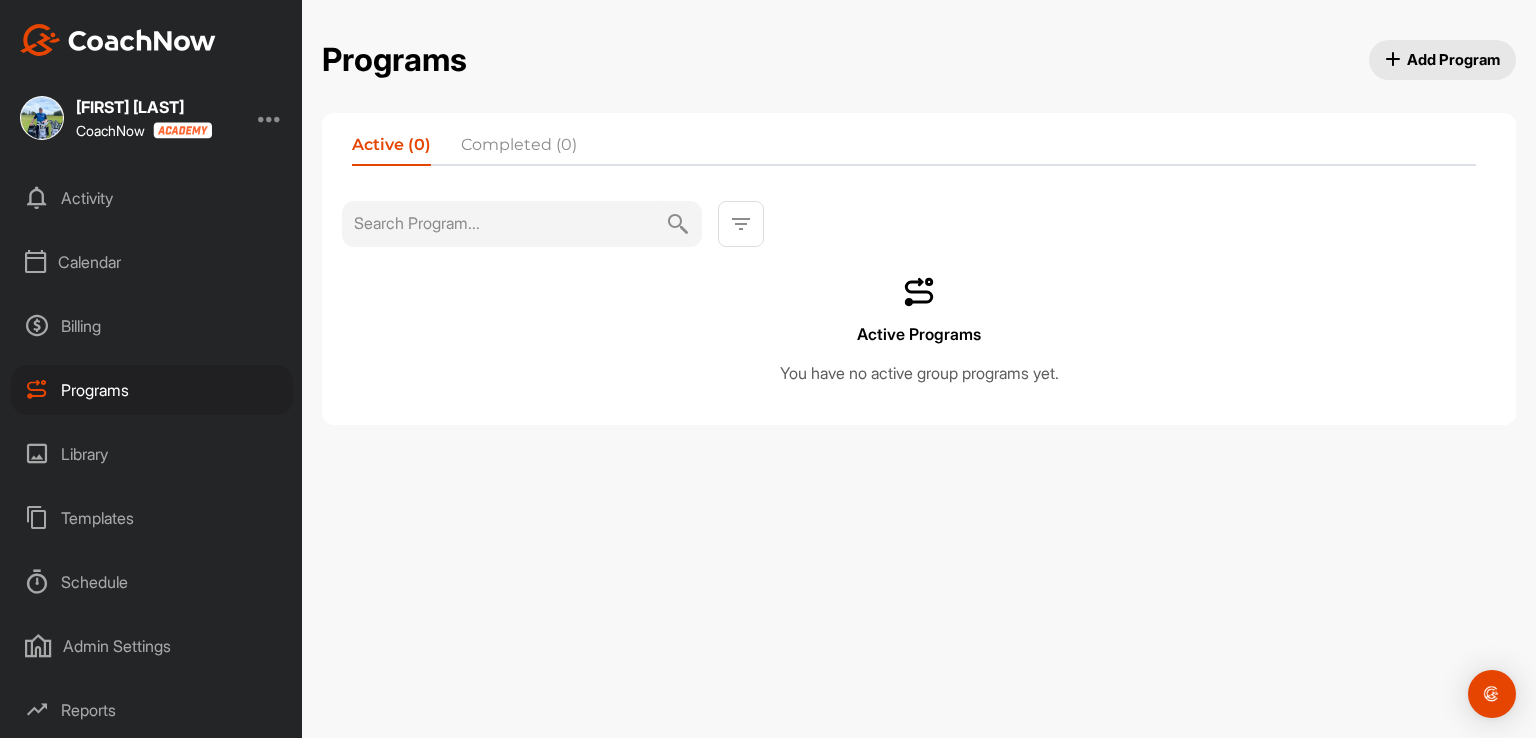 scroll, scrollTop: 189, scrollLeft: 0, axis: vertical 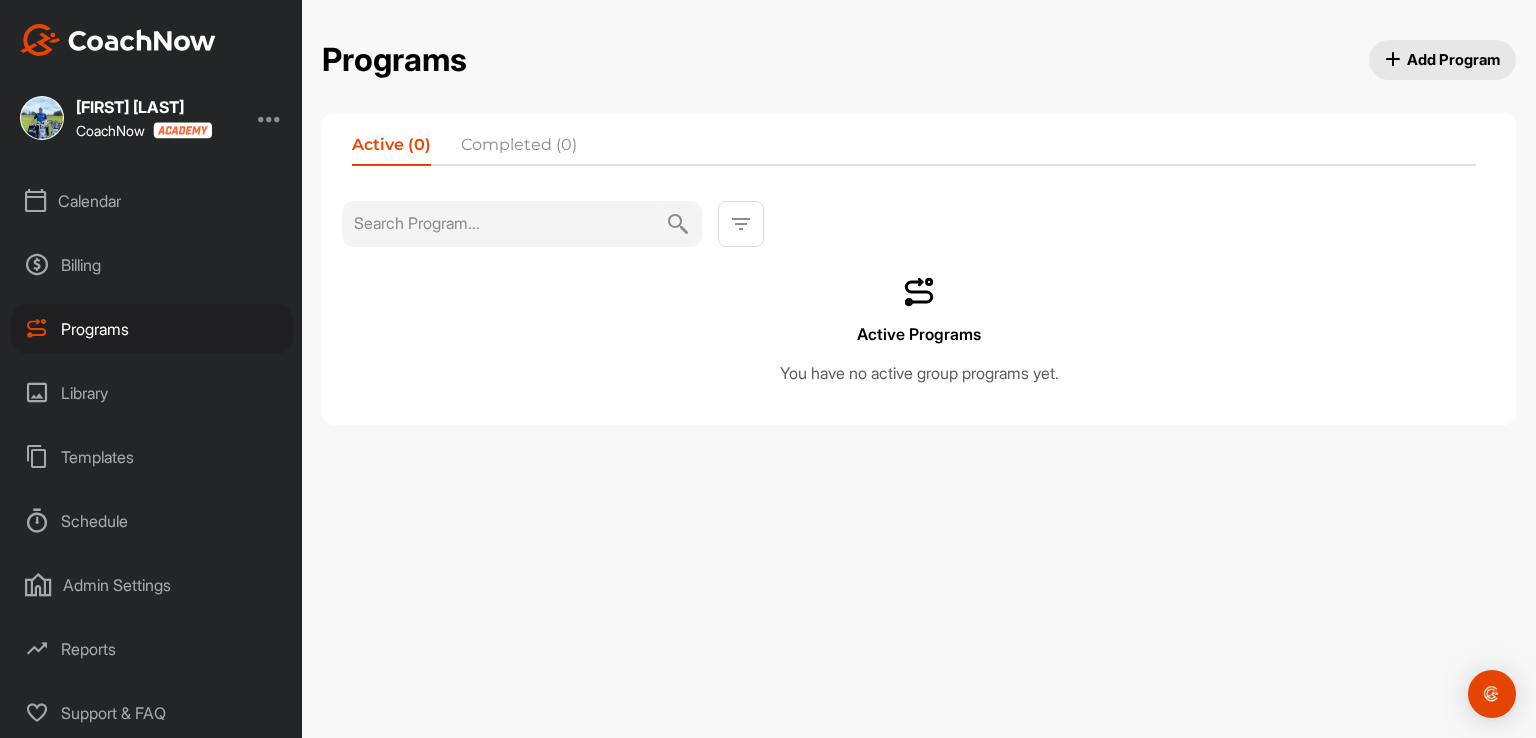 click on "Admin Settings" at bounding box center [152, 585] 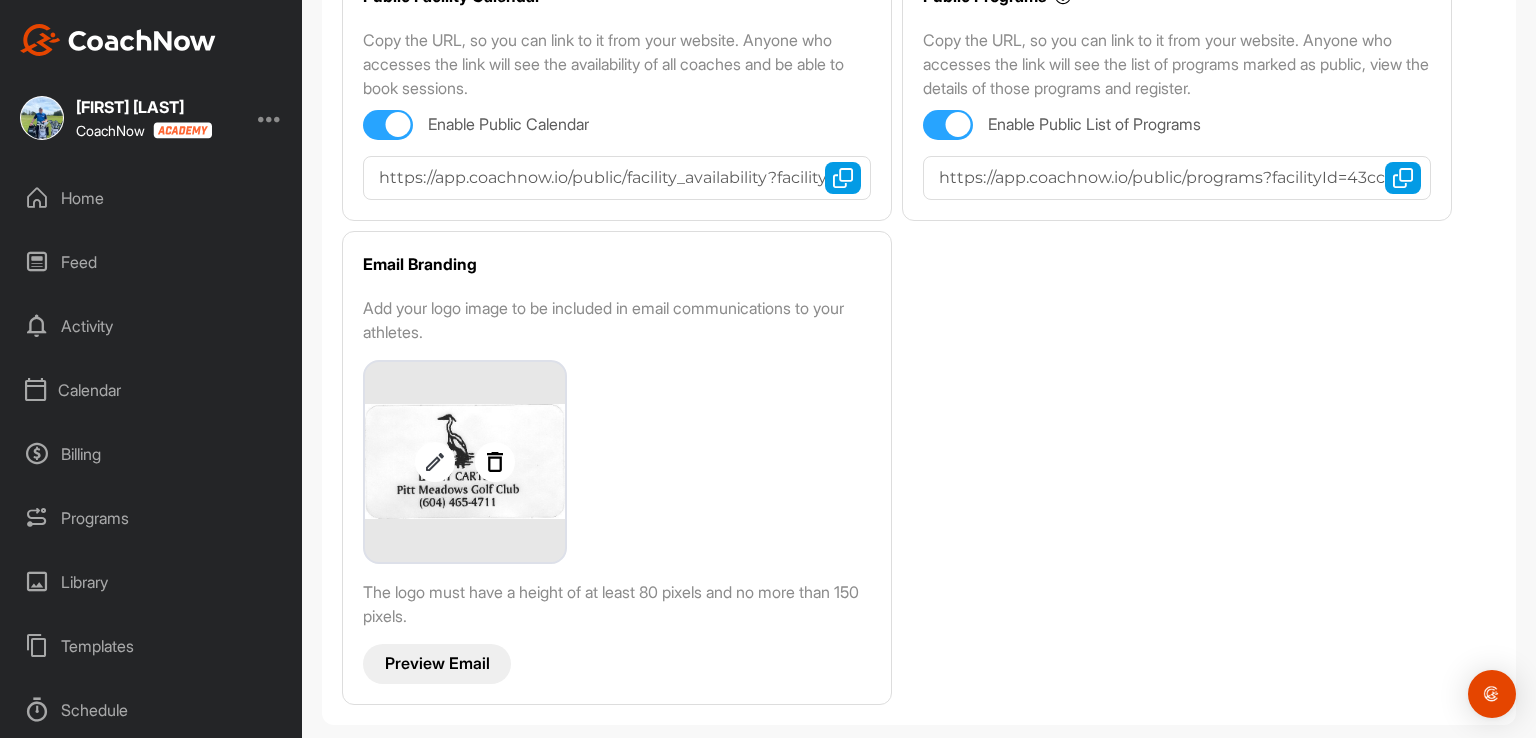 scroll, scrollTop: 0, scrollLeft: 0, axis: both 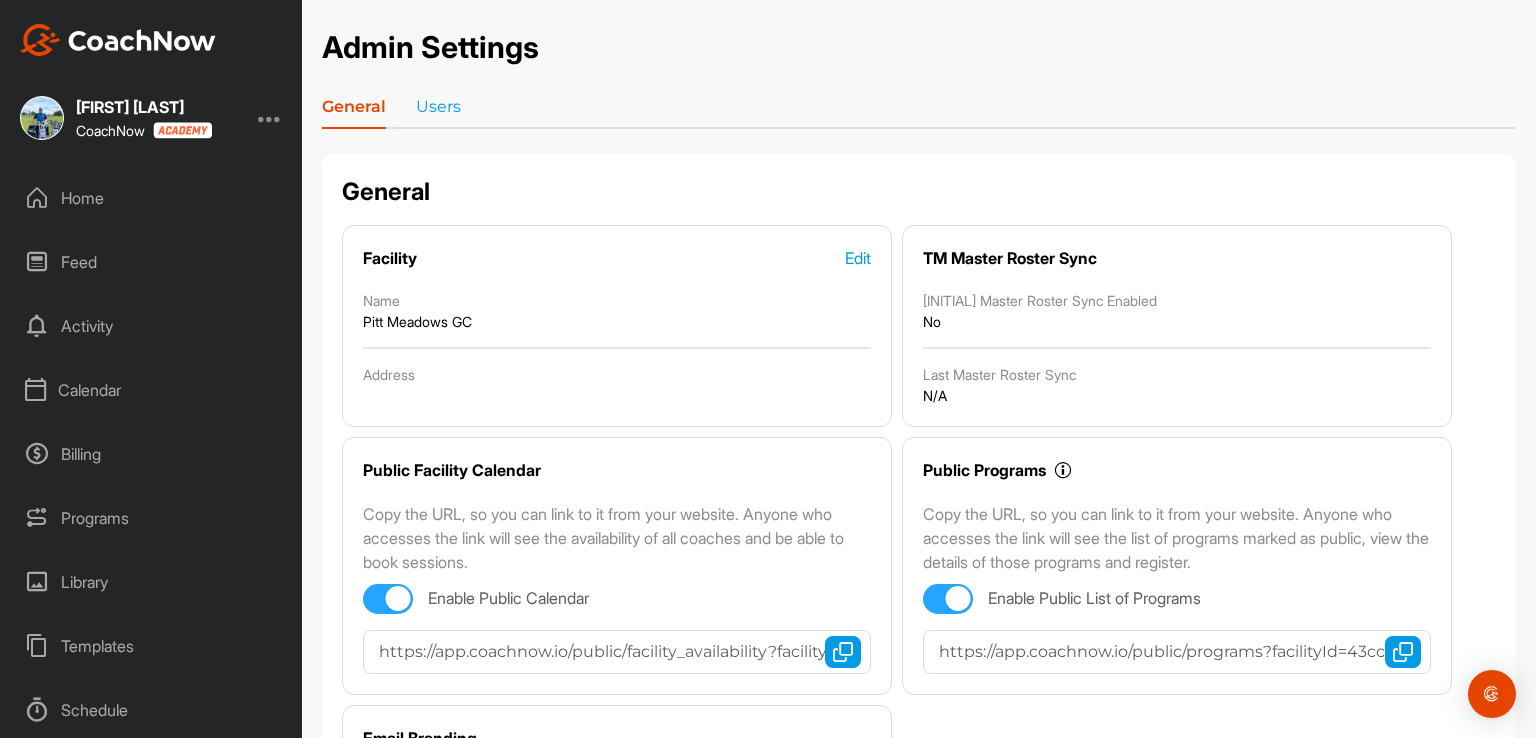 click at bounding box center (270, 118) 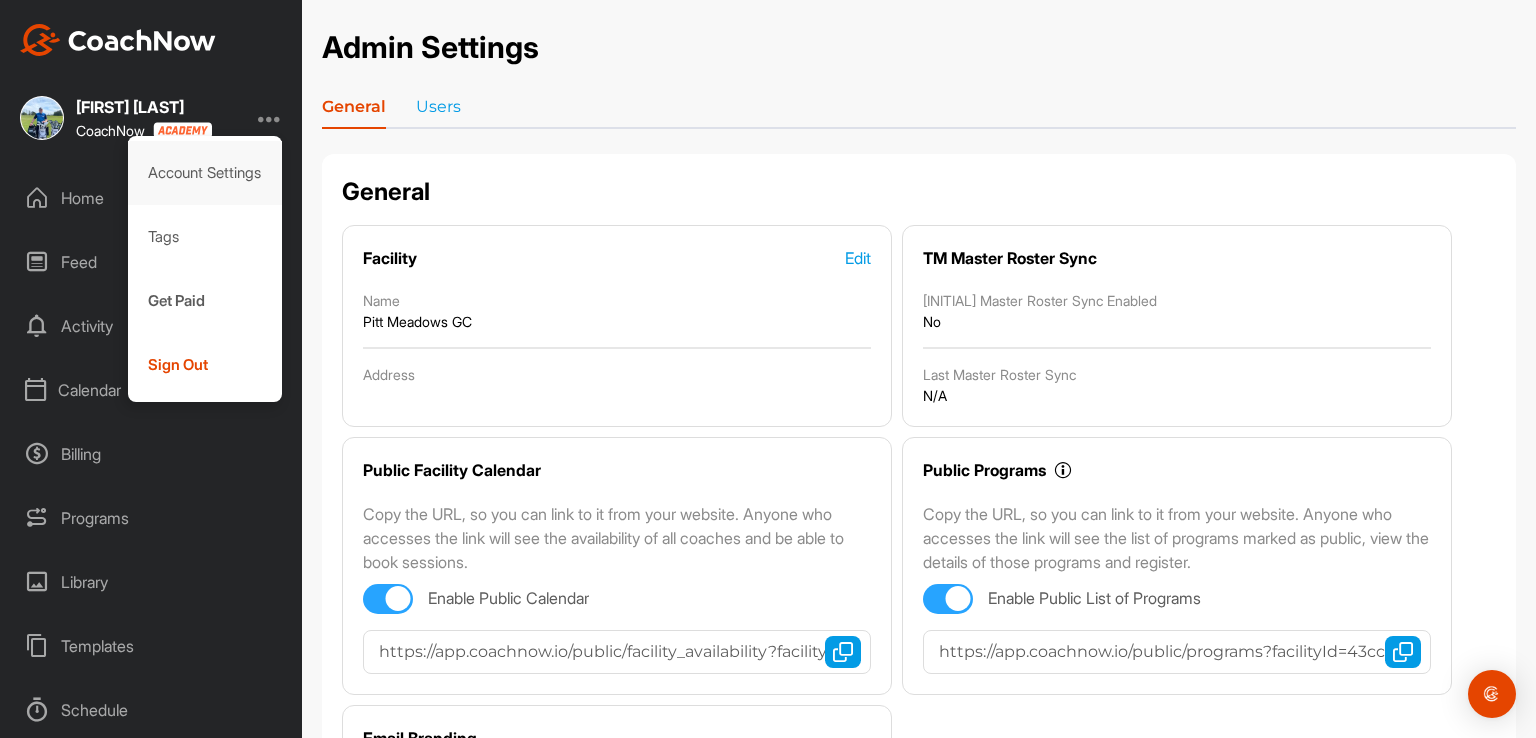 click on "Account Settings" at bounding box center [205, 173] 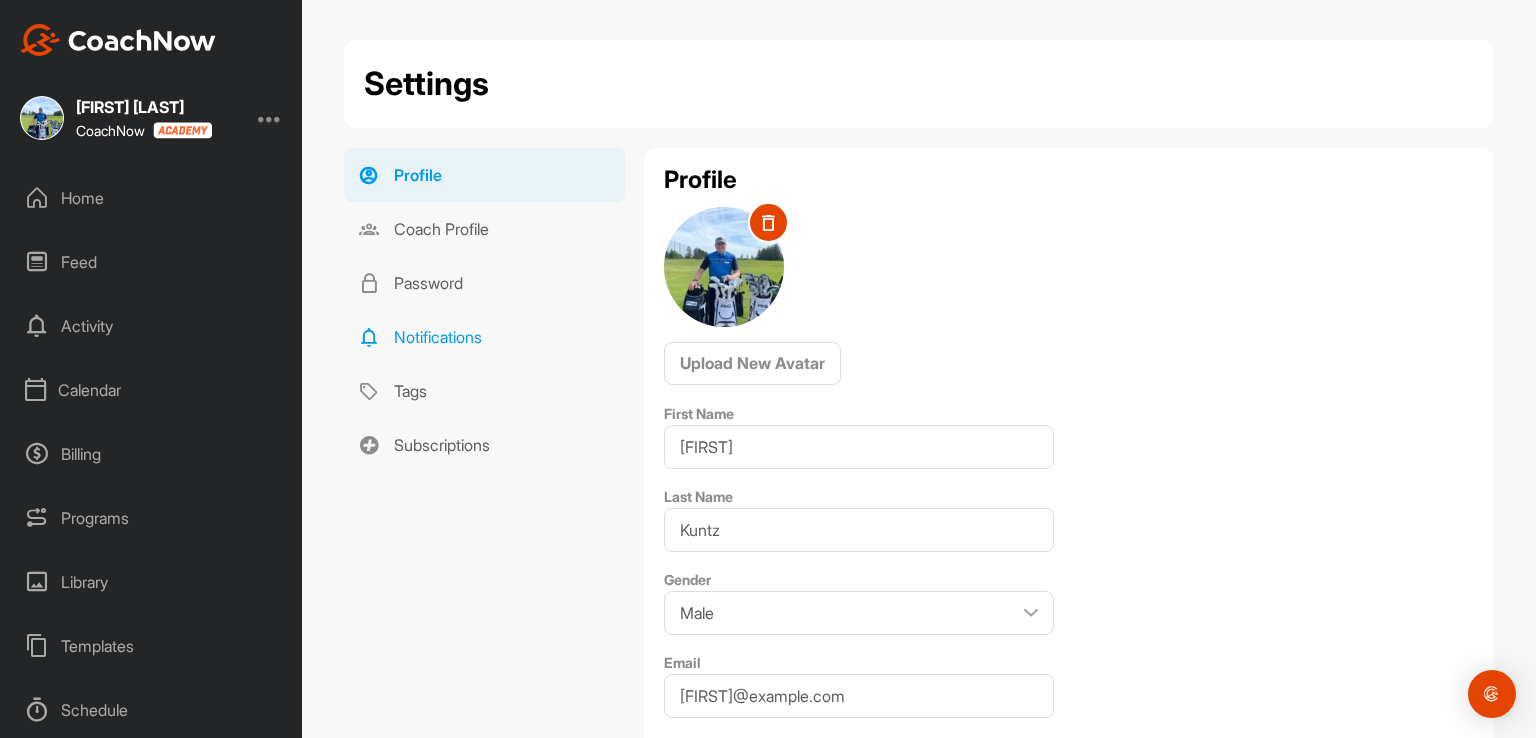 click on "Notifications" at bounding box center [484, 337] 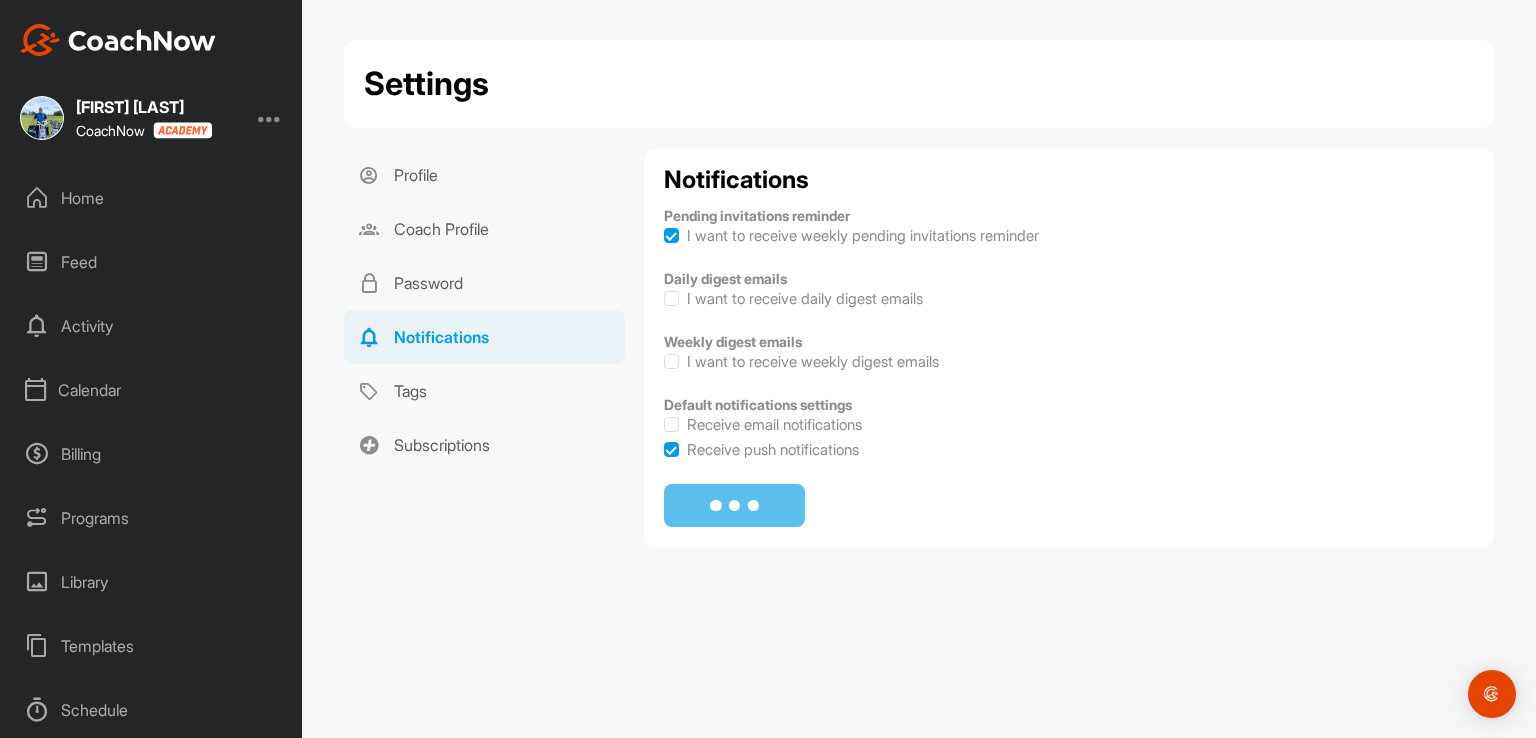checkbox on "true" 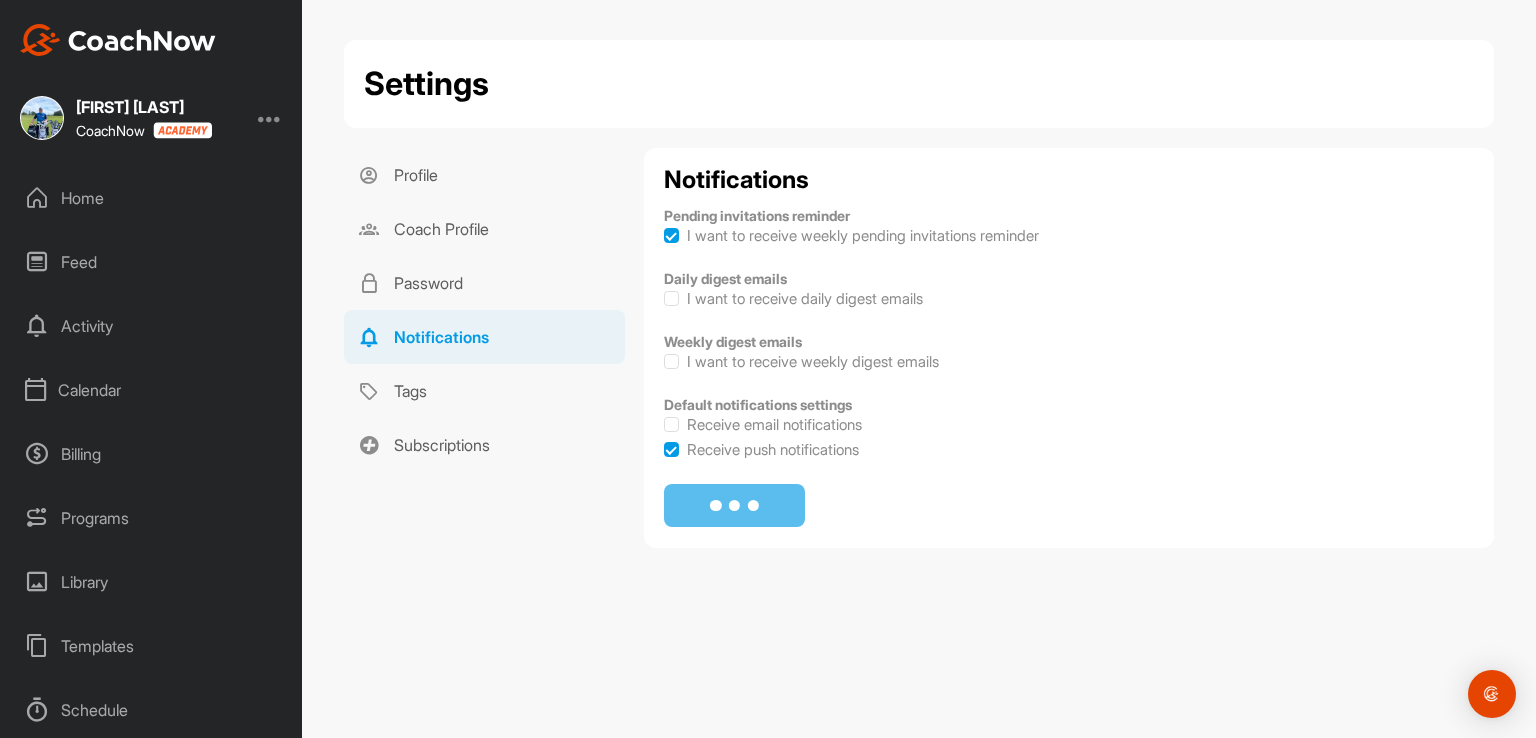checkbox on "true" 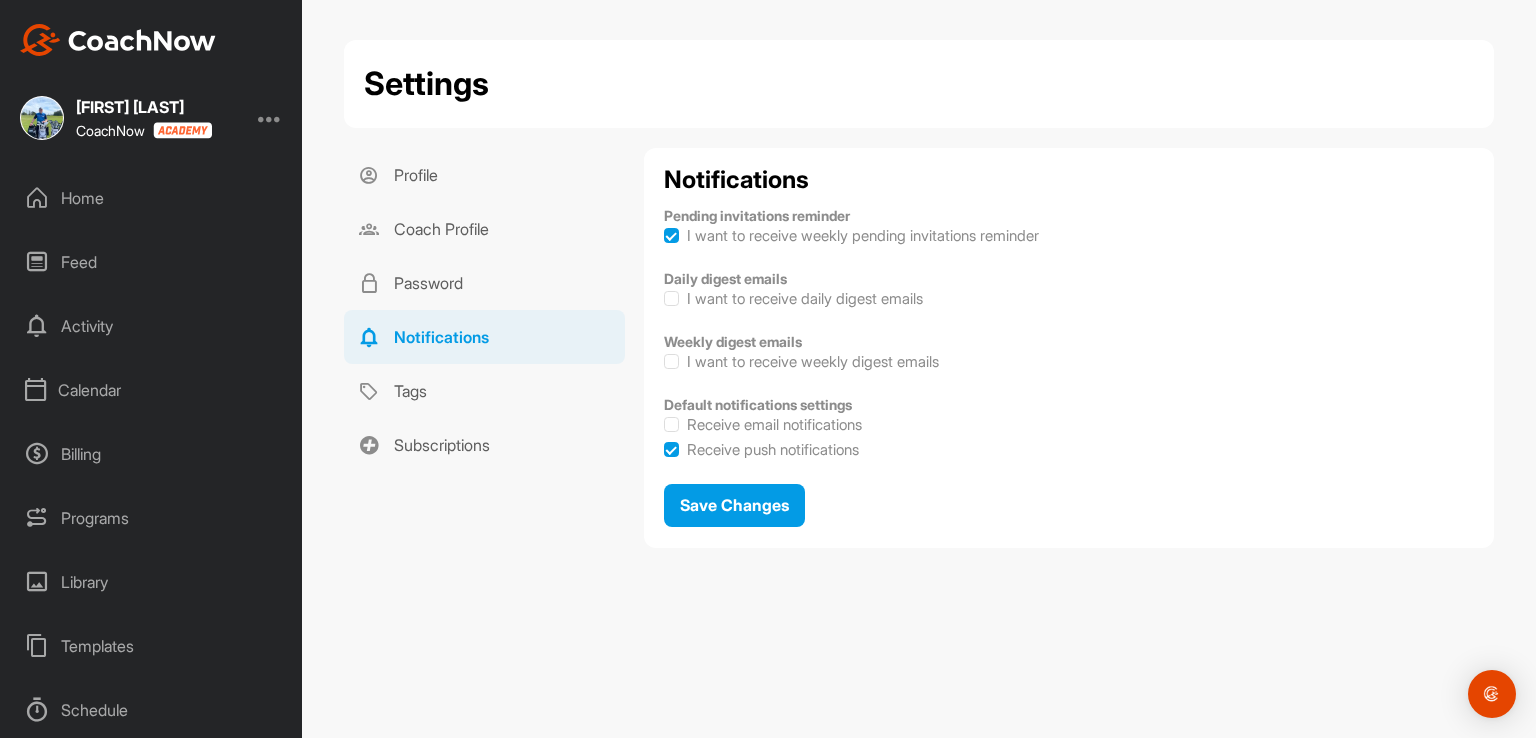 click on "Feed" at bounding box center [152, 262] 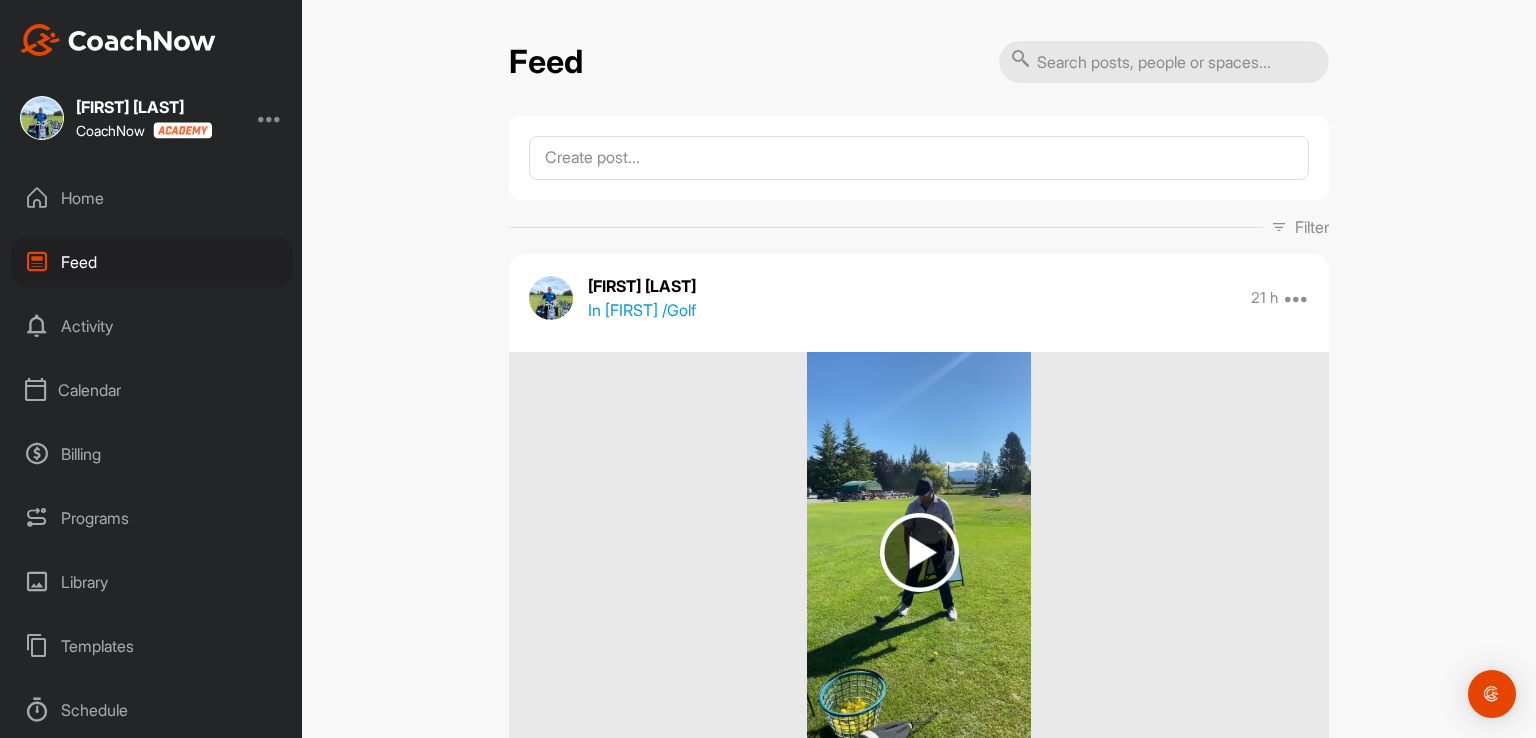 click on "Home" at bounding box center [152, 198] 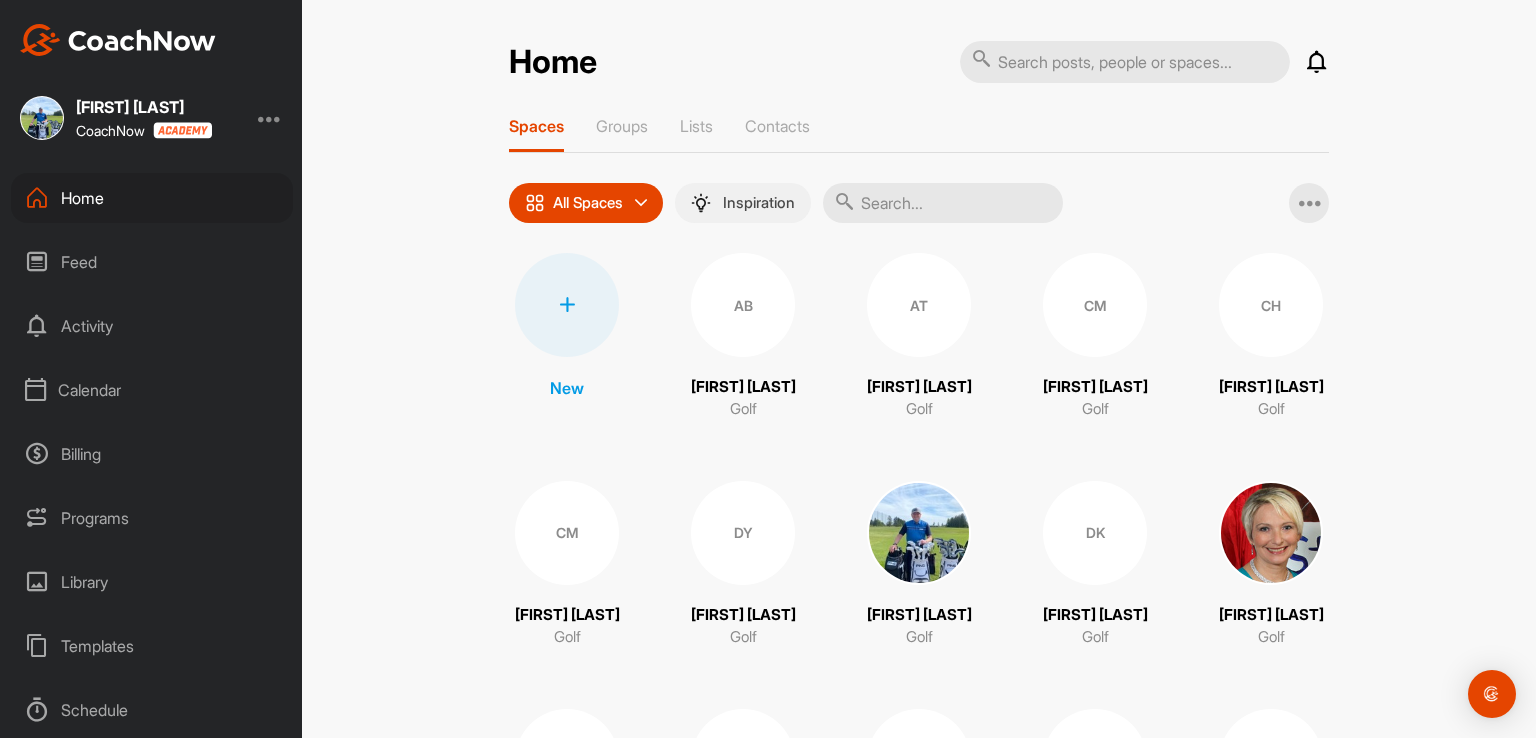 click on "Inspiration" at bounding box center [759, 203] 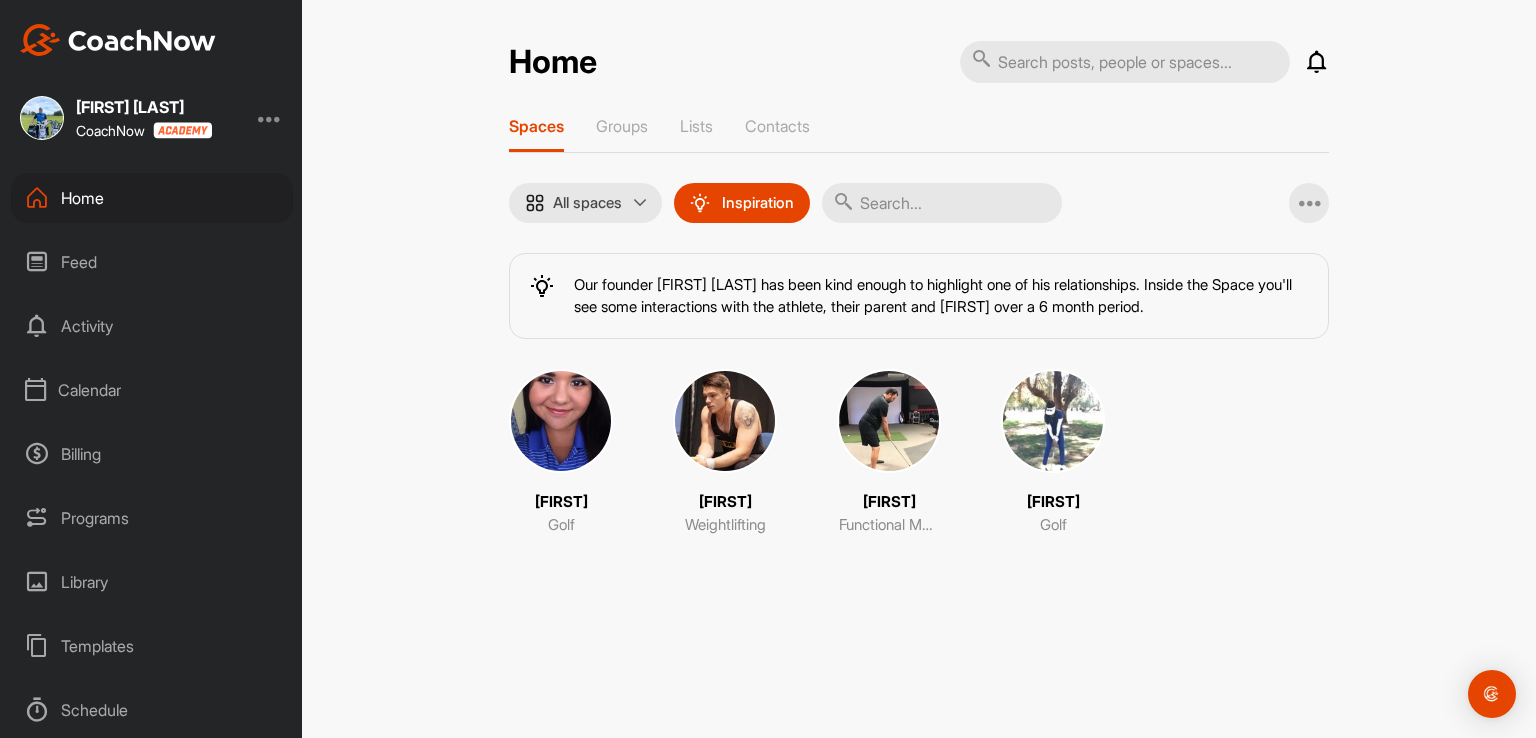 click on "Home" at bounding box center (152, 198) 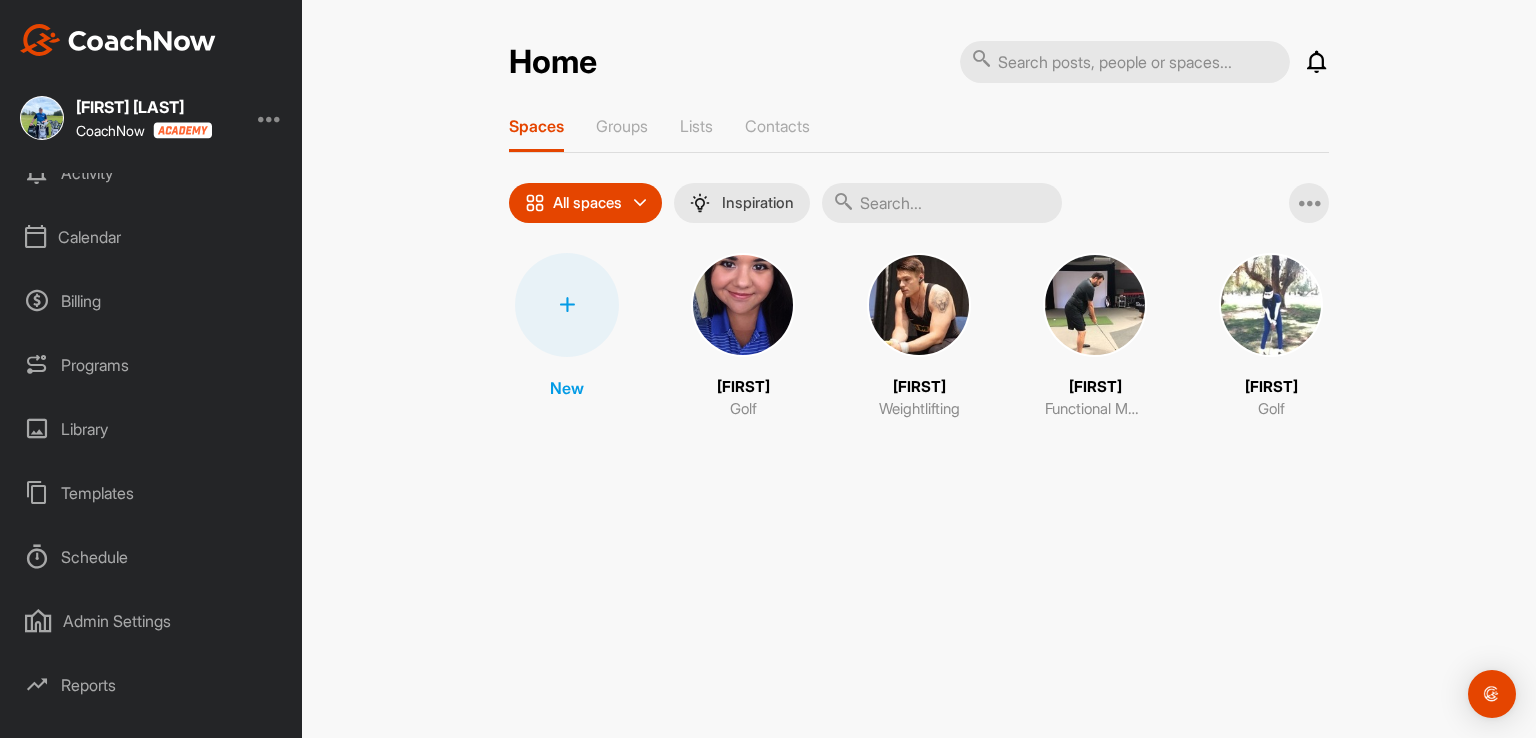scroll, scrollTop: 189, scrollLeft: 0, axis: vertical 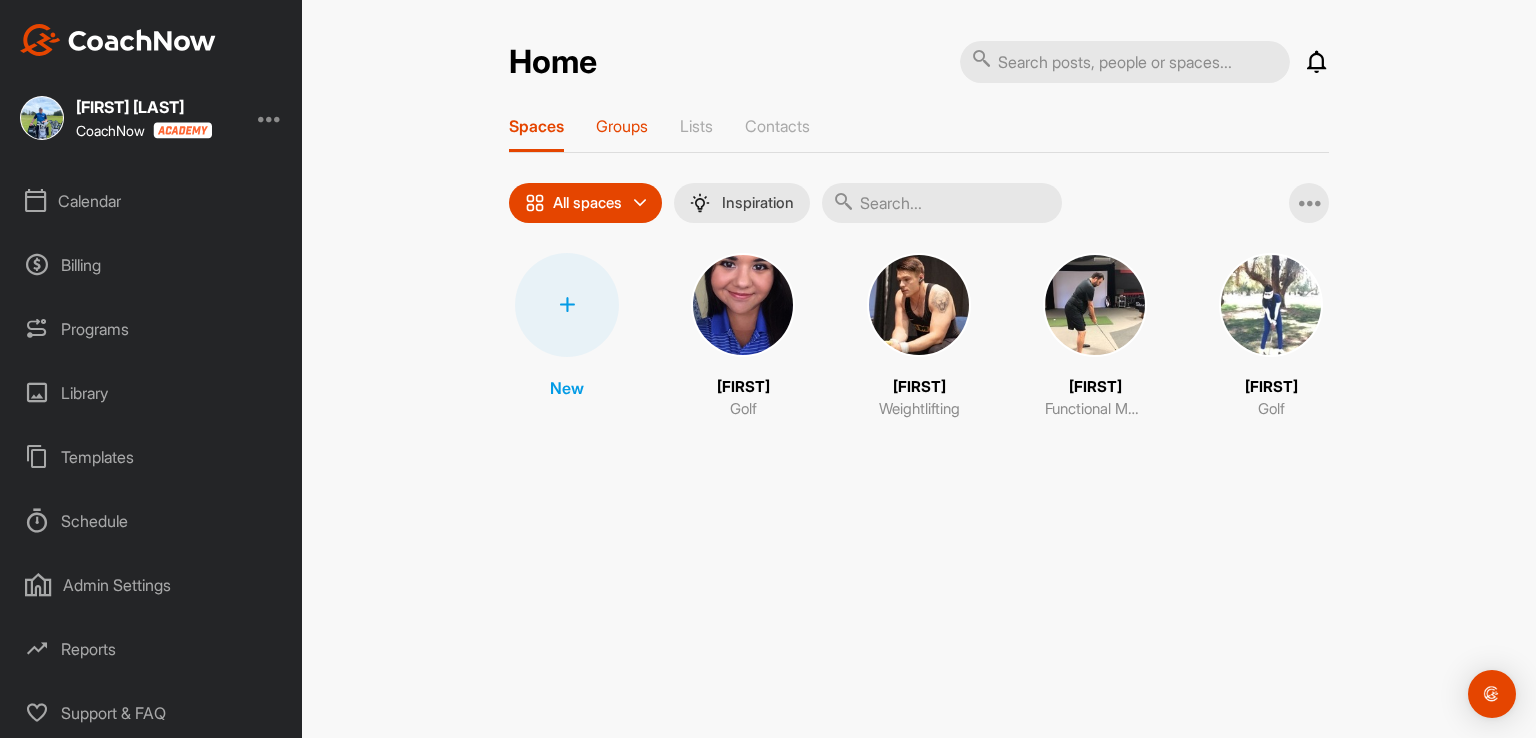 click on "Groups" at bounding box center (622, 126) 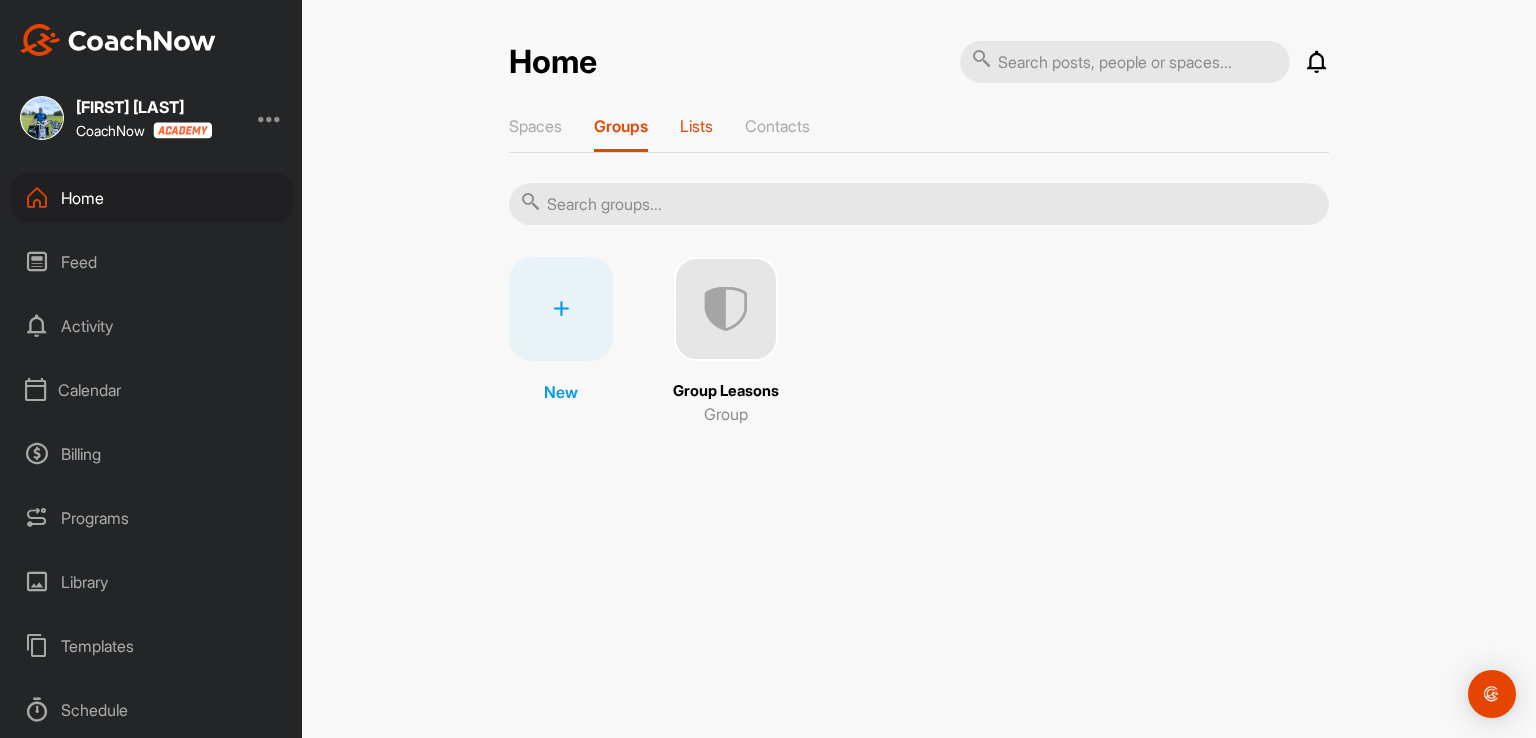 click on "Lists" at bounding box center [696, 126] 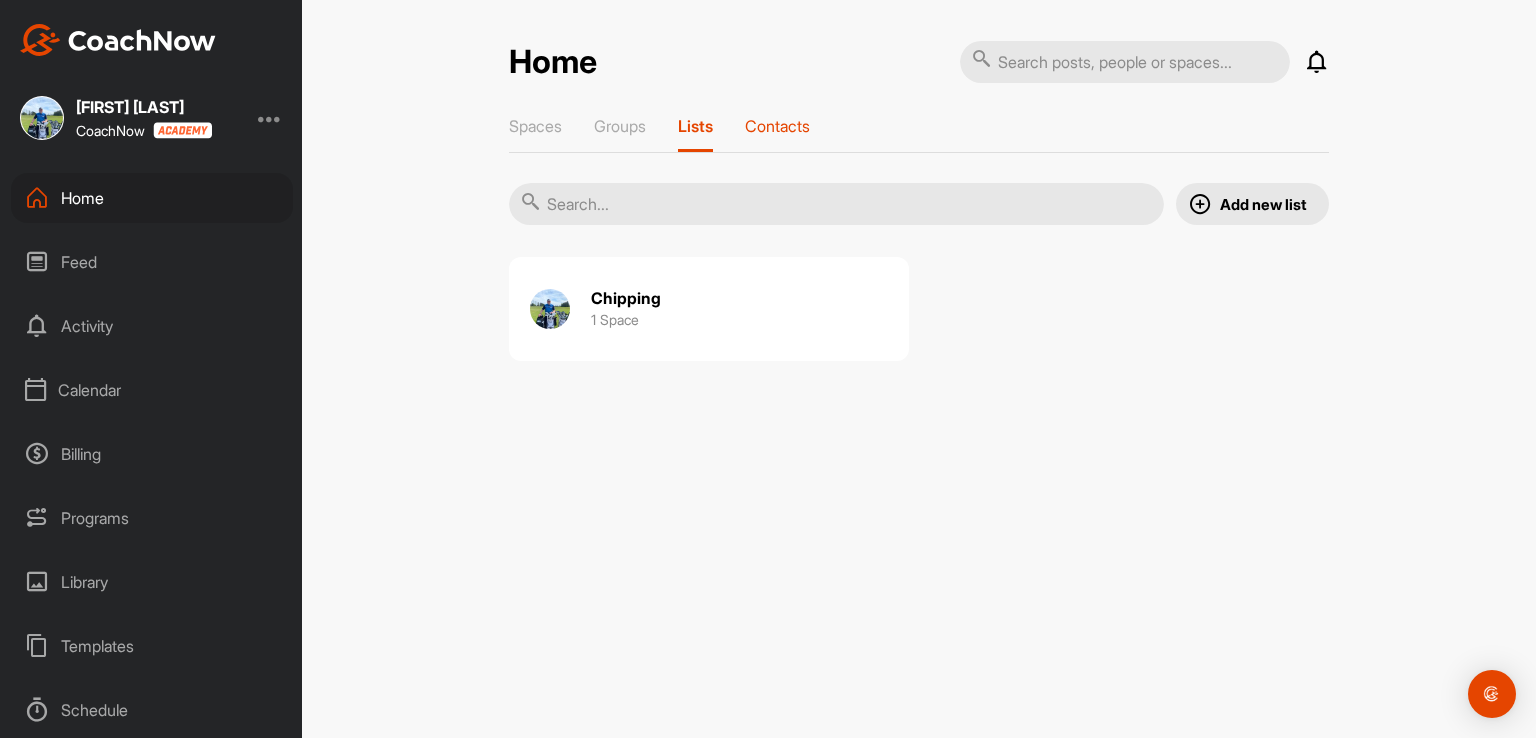click on "Contacts" at bounding box center [777, 126] 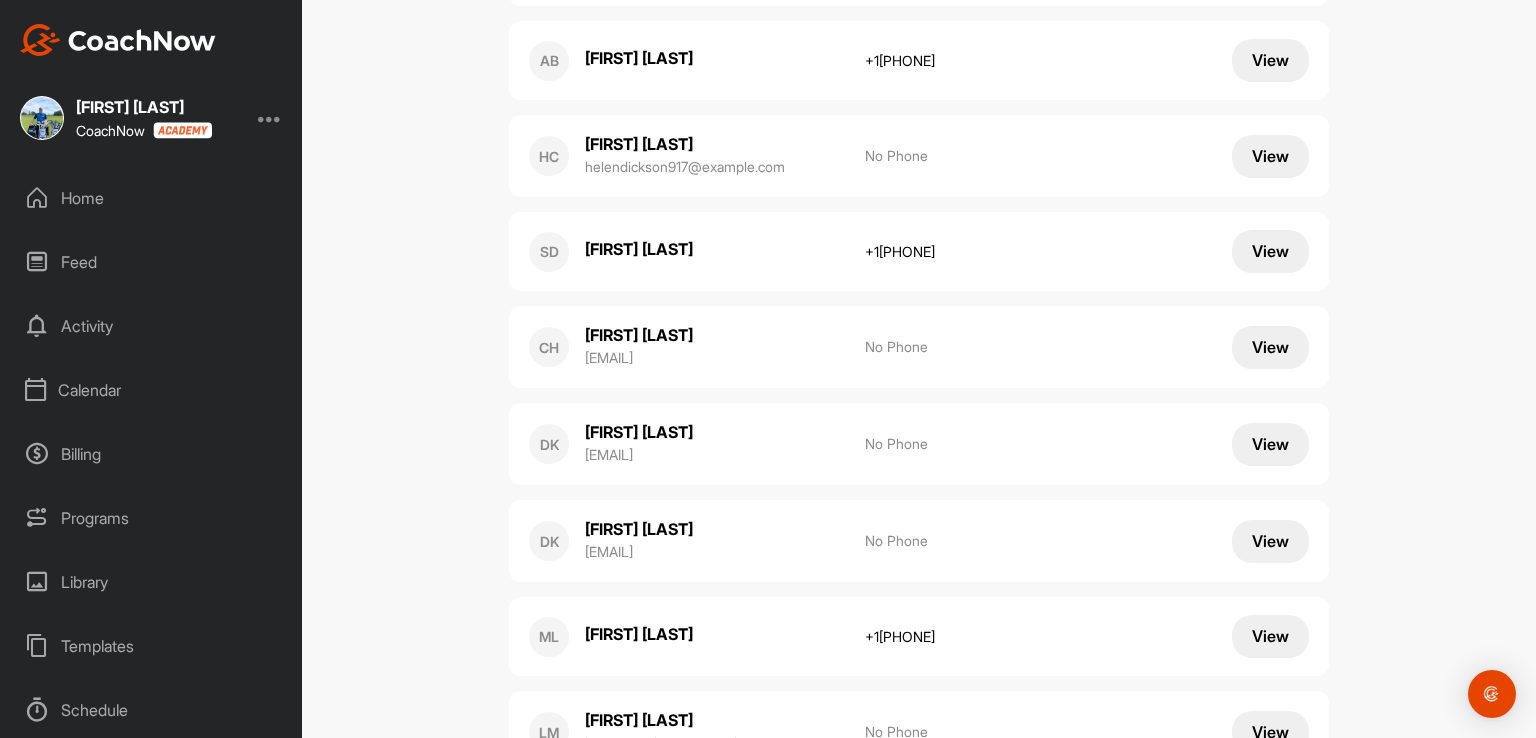 scroll, scrollTop: 528, scrollLeft: 0, axis: vertical 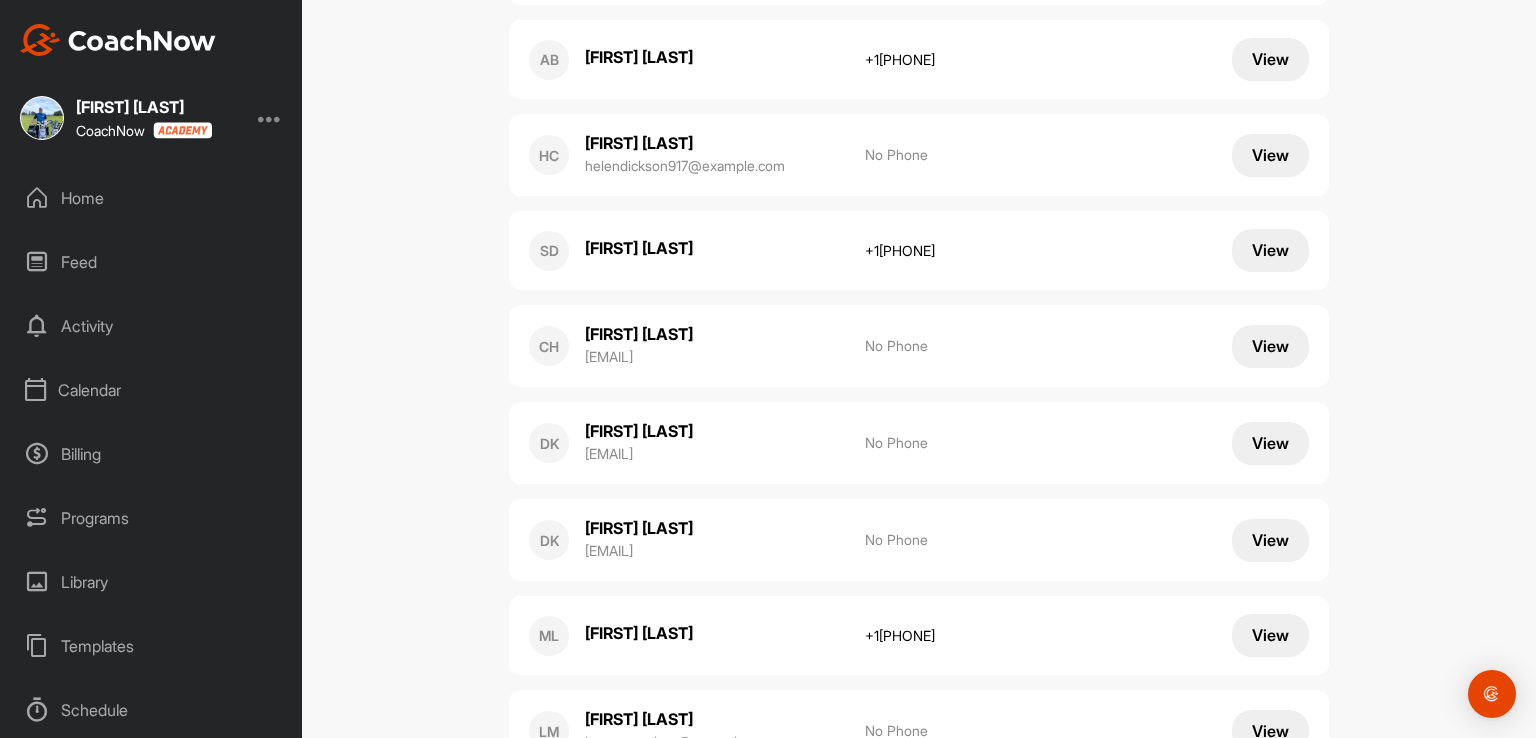 click on "View" at bounding box center (1270, 540) 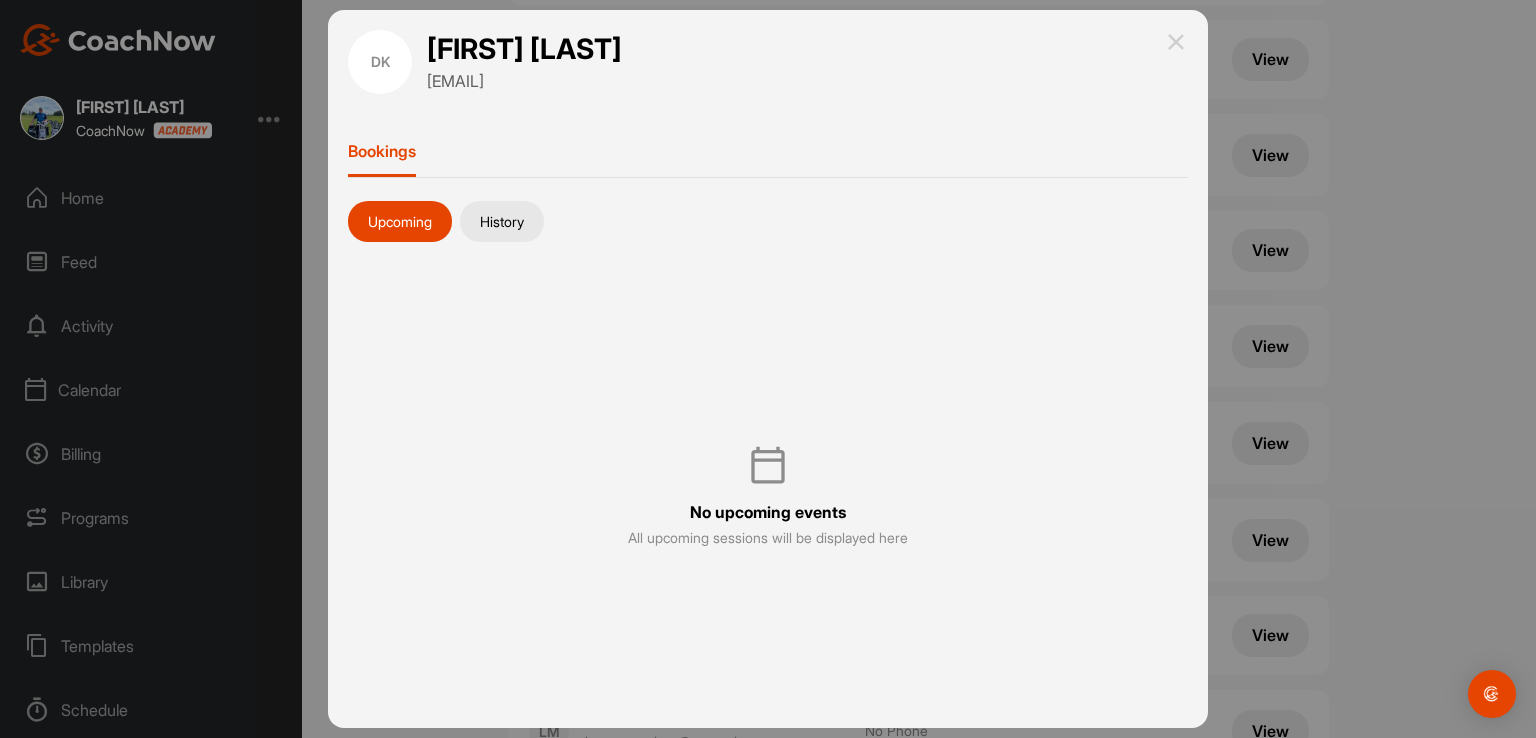 click on "History" at bounding box center (502, 222) 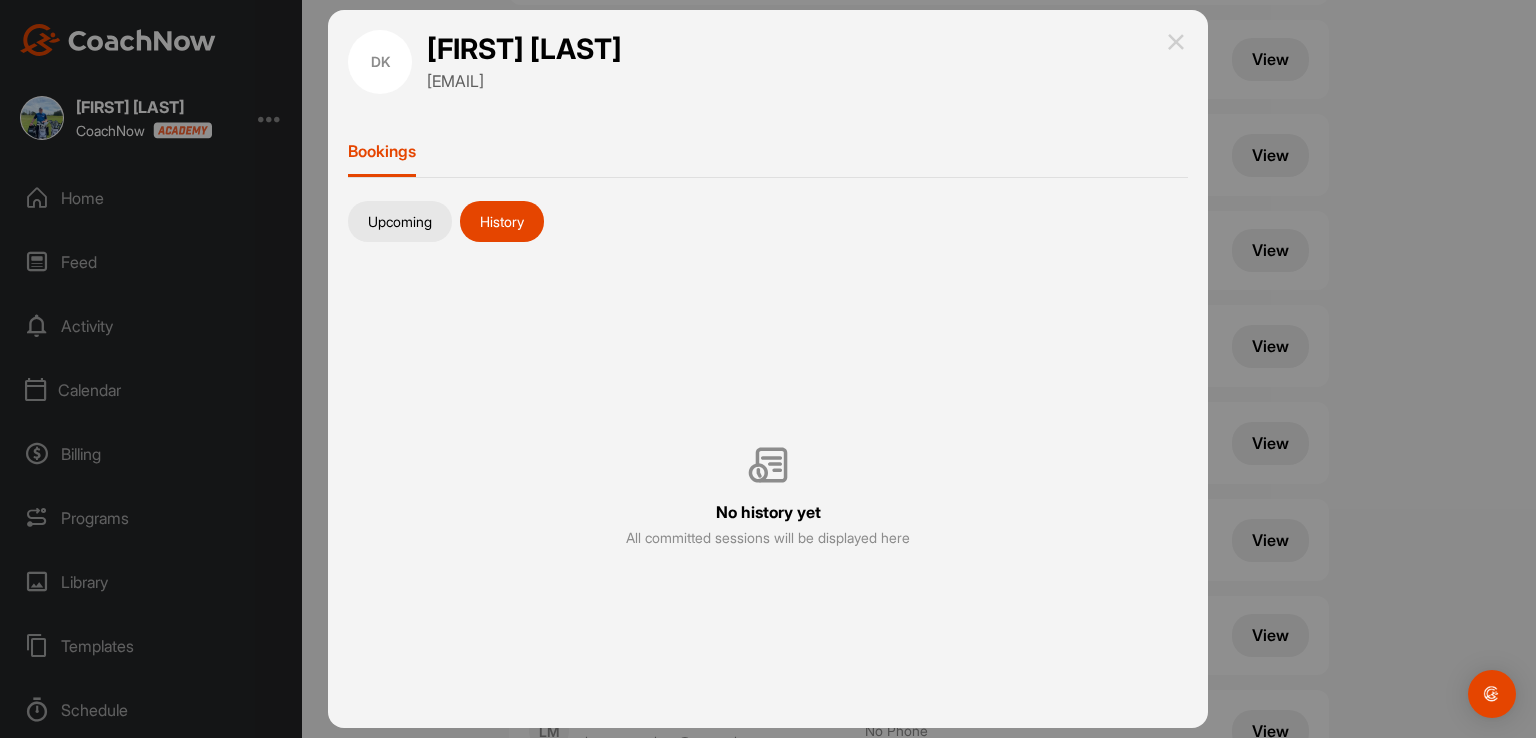 click on "DK Deanne Kuntz deankuntz@icloud.com Bookings Upcoming History No history yet All committed sessions will be displayed here" at bounding box center (768, 369) 